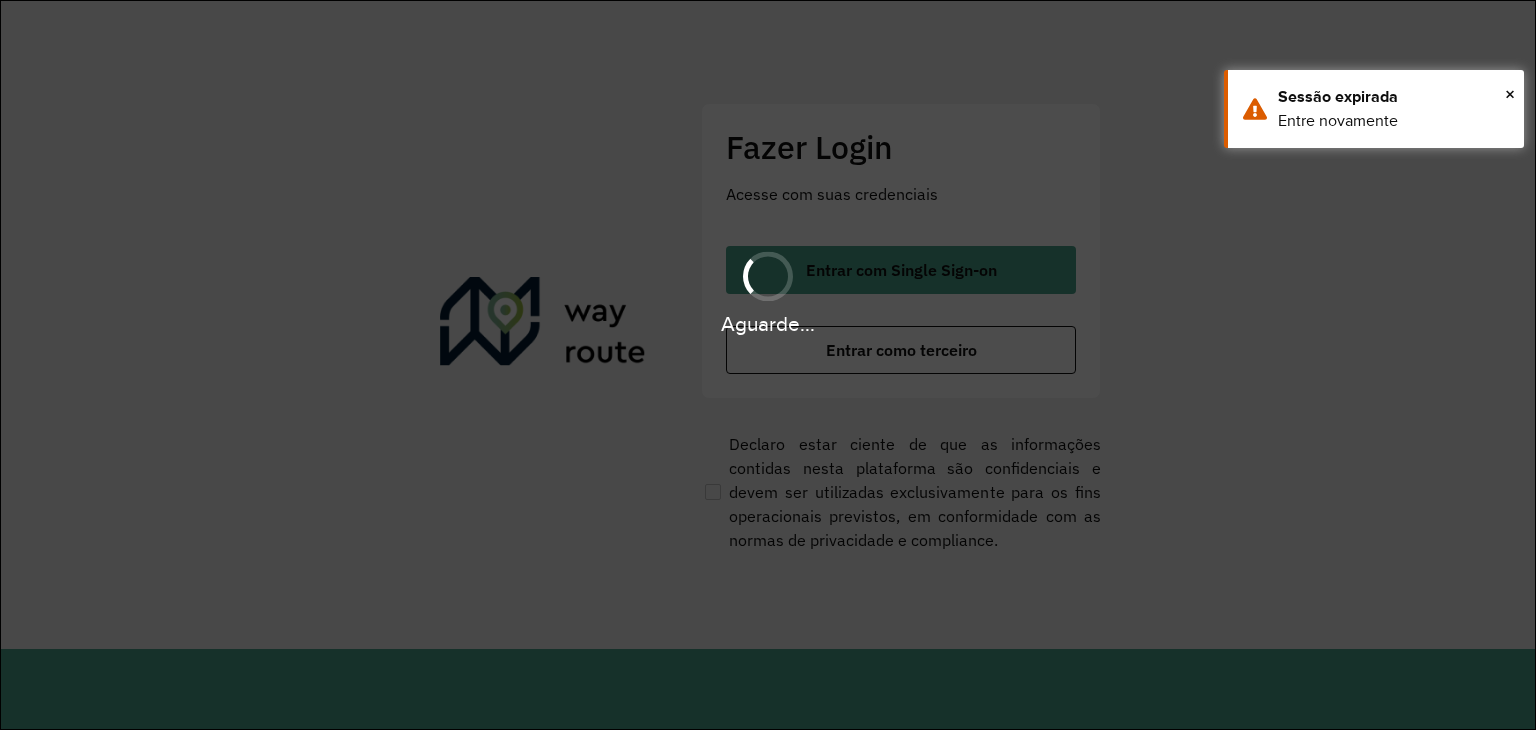 scroll, scrollTop: 0, scrollLeft: 0, axis: both 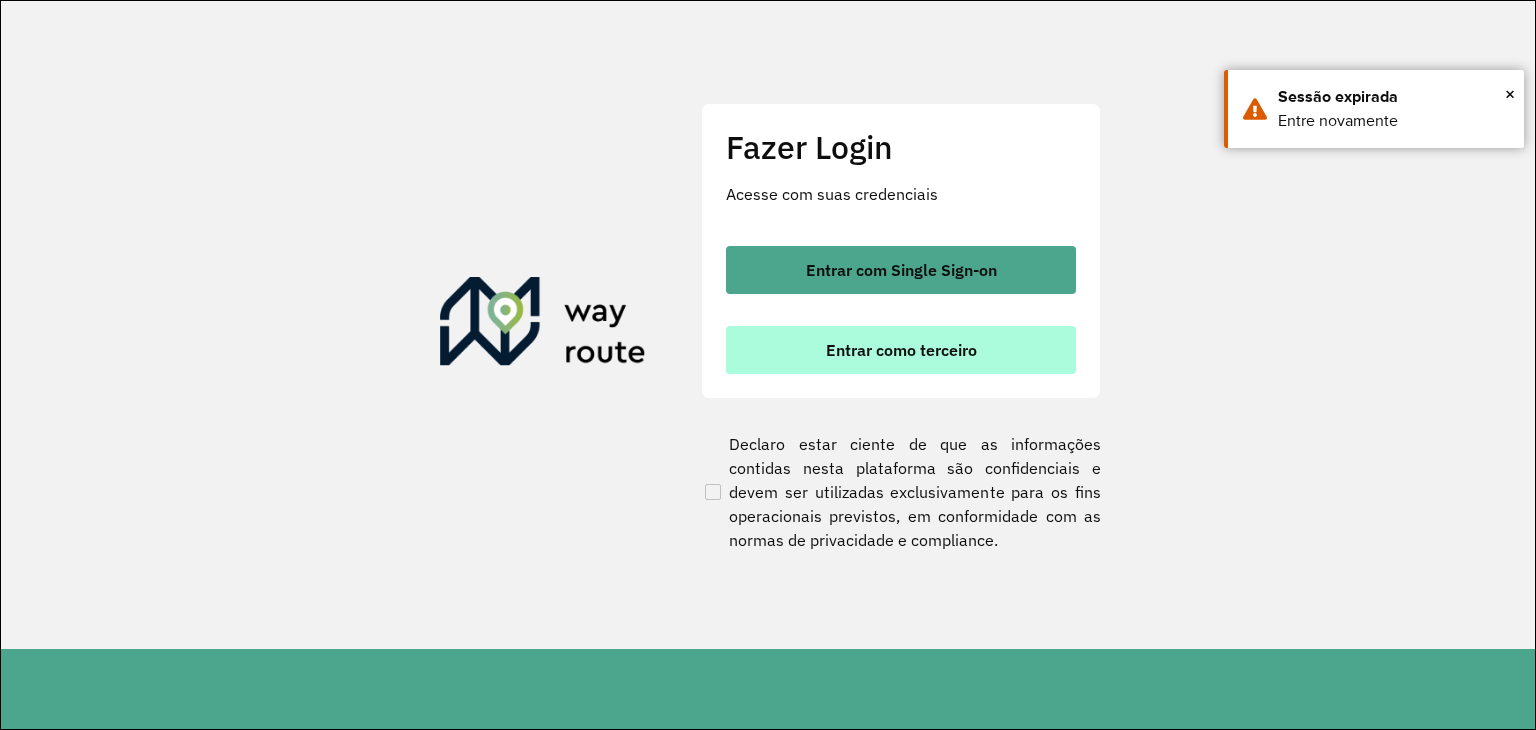 click on "Entrar como terceiro" at bounding box center (901, 350) 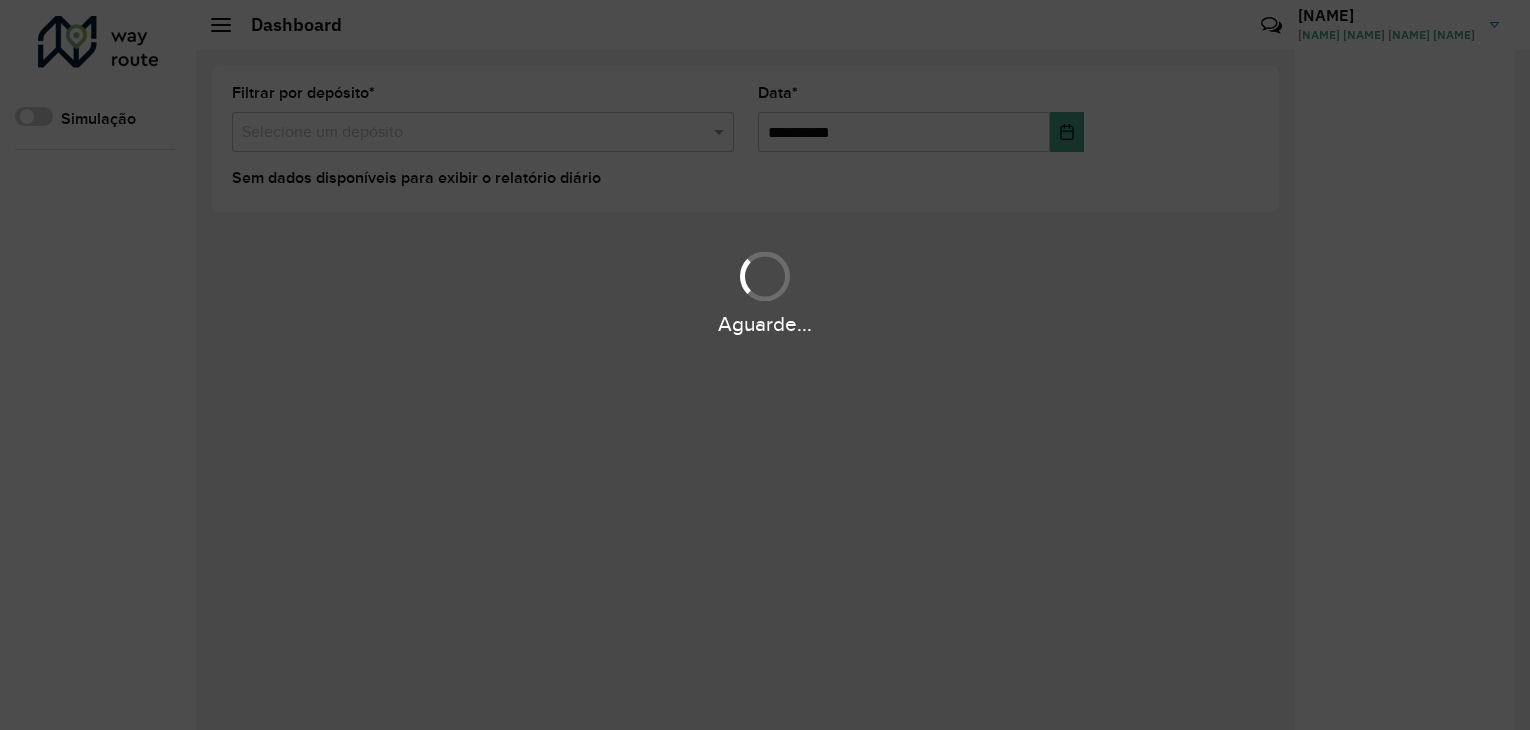 scroll, scrollTop: 0, scrollLeft: 0, axis: both 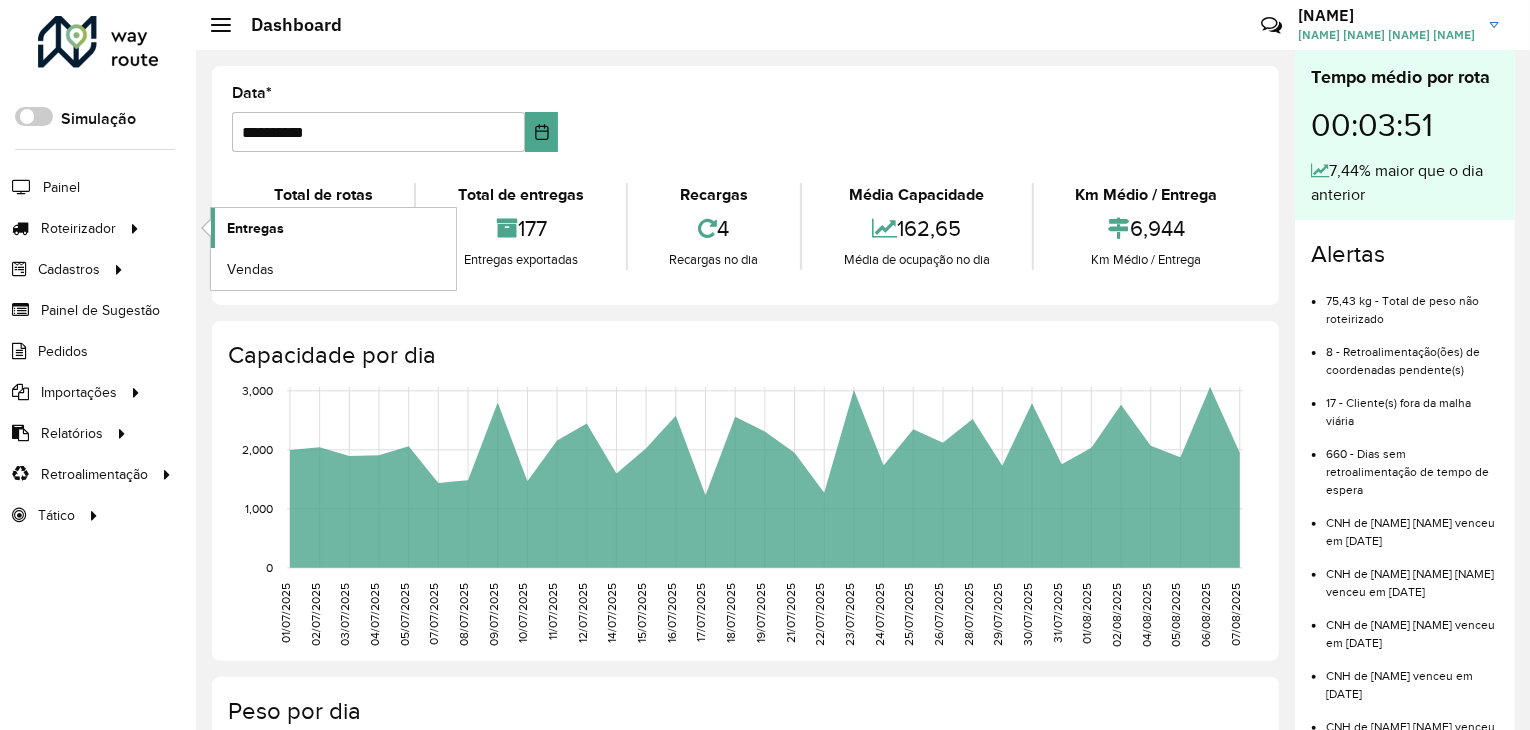 click on "Entregas" 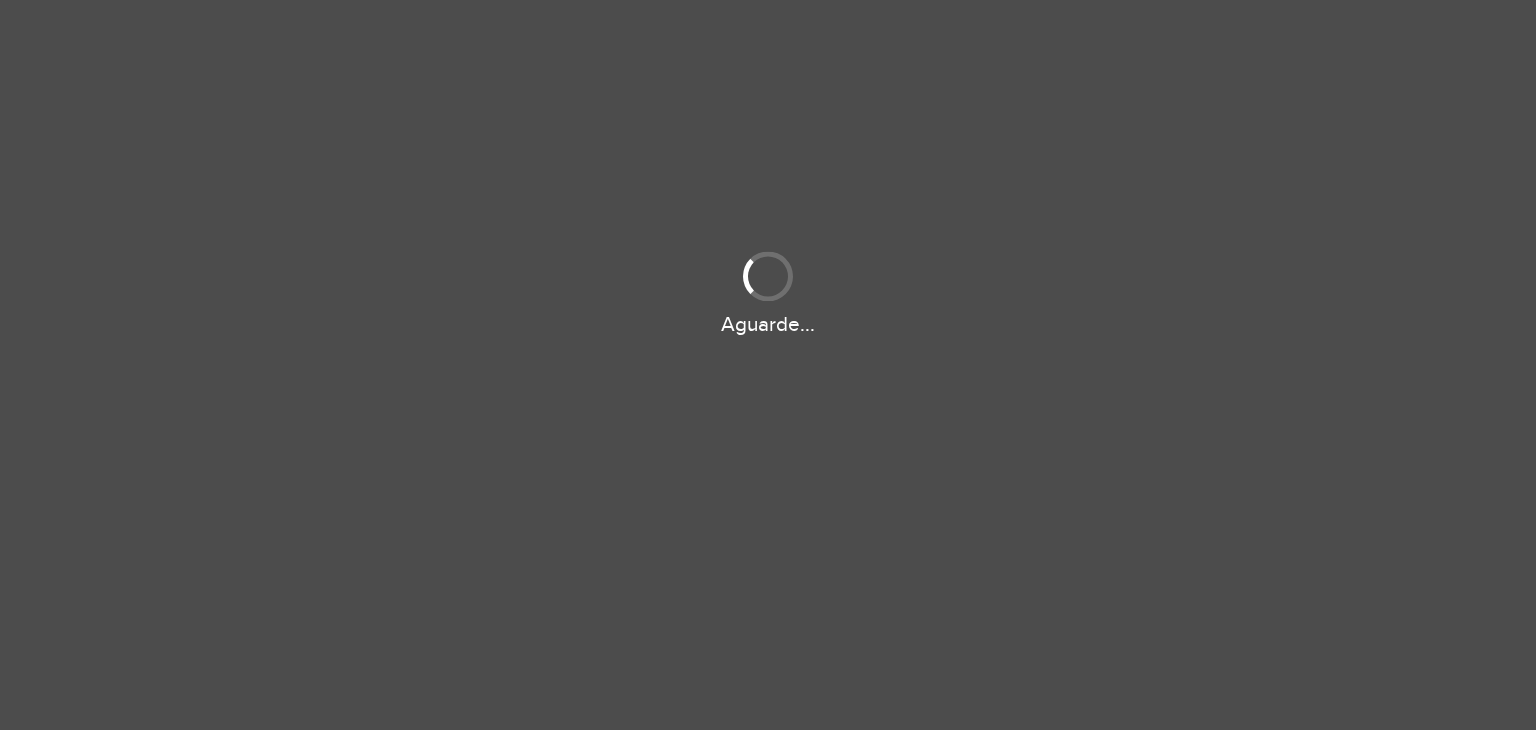 scroll, scrollTop: 0, scrollLeft: 0, axis: both 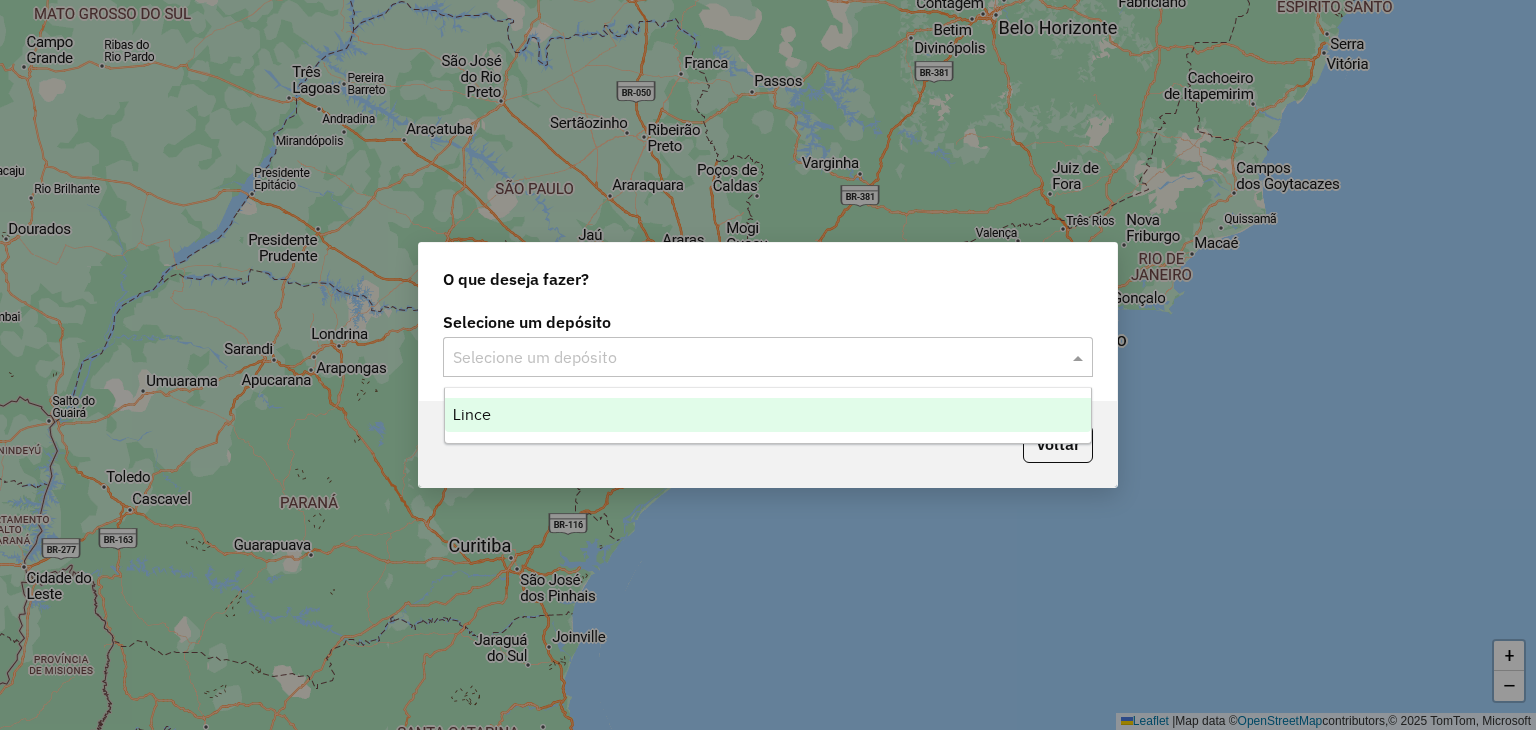 click 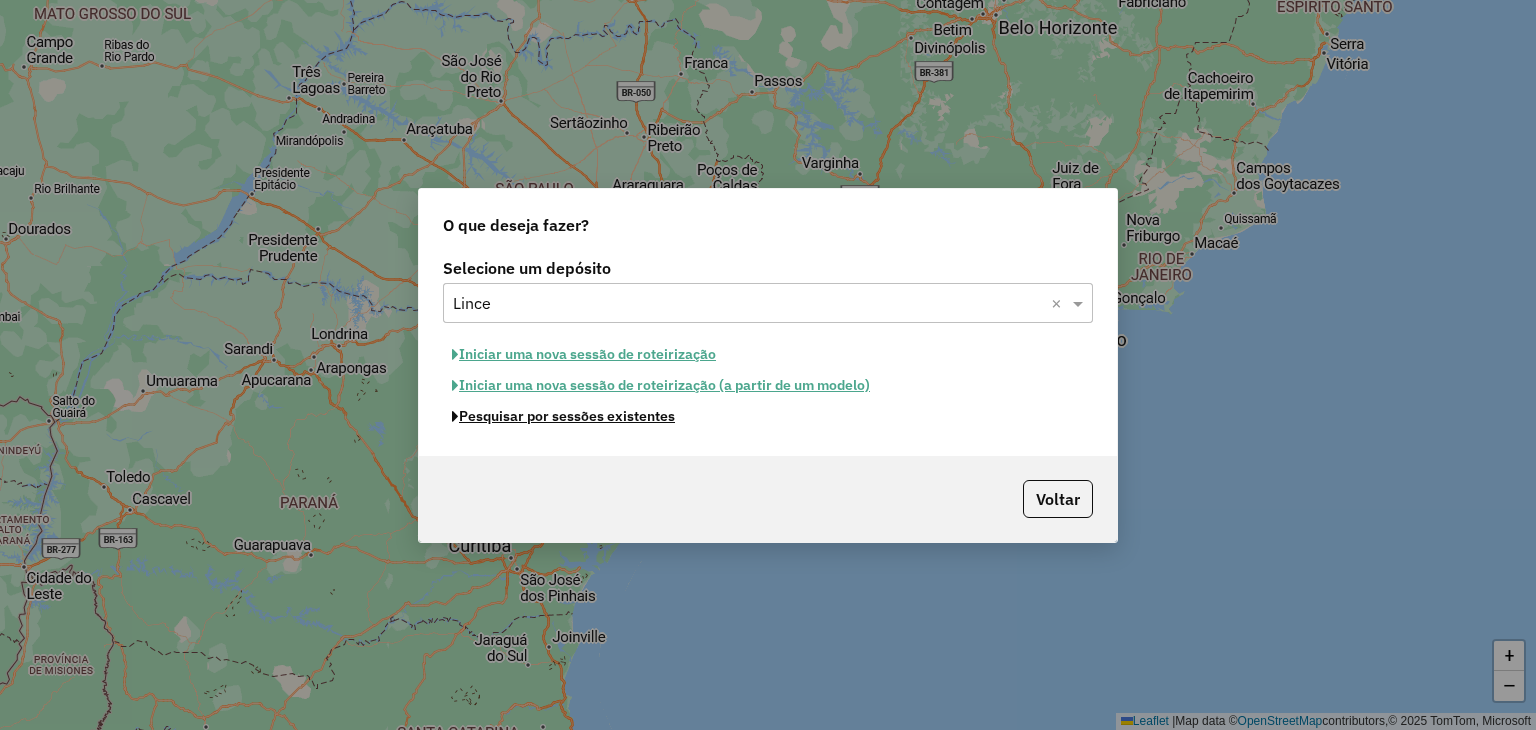 click on "Pesquisar por sessões existentes" 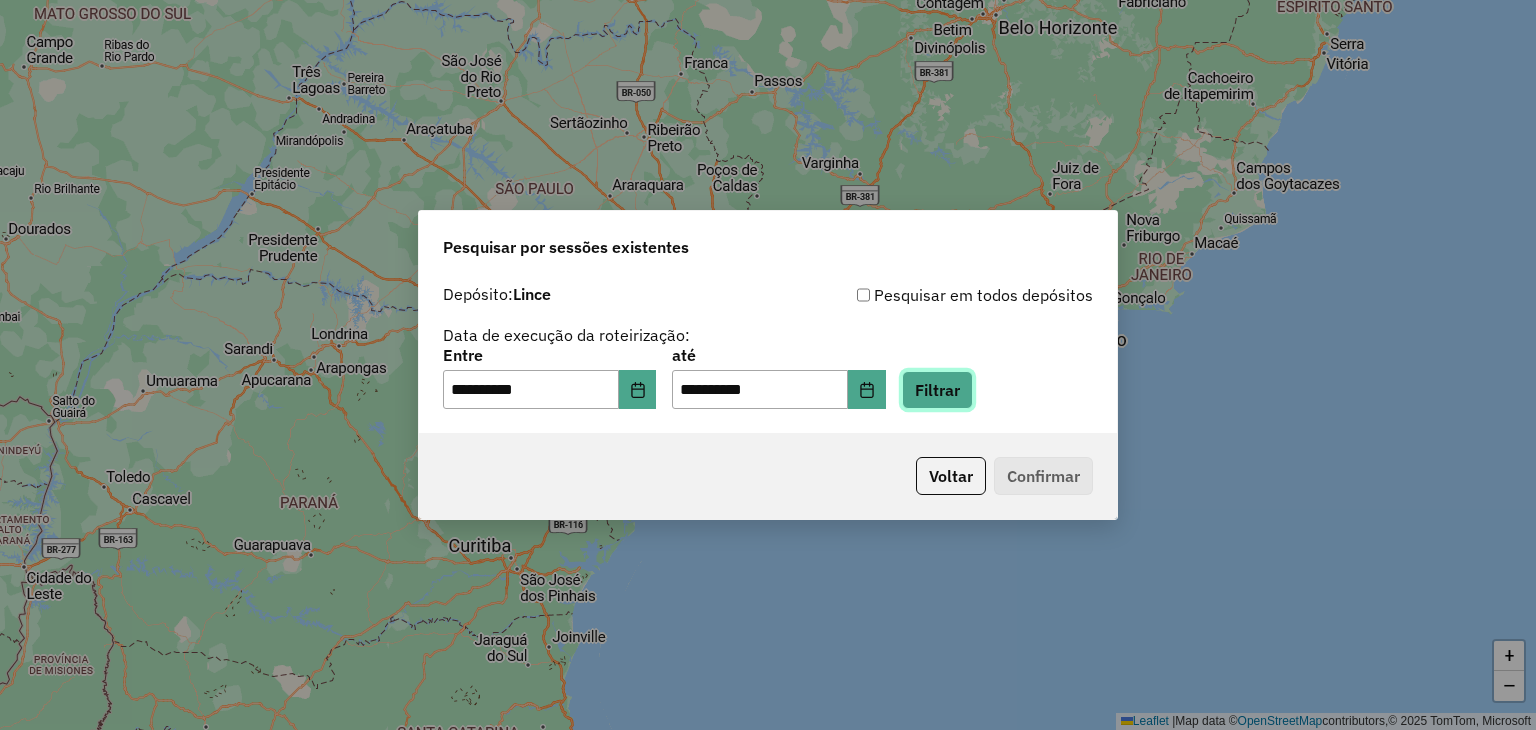 click on "Filtrar" 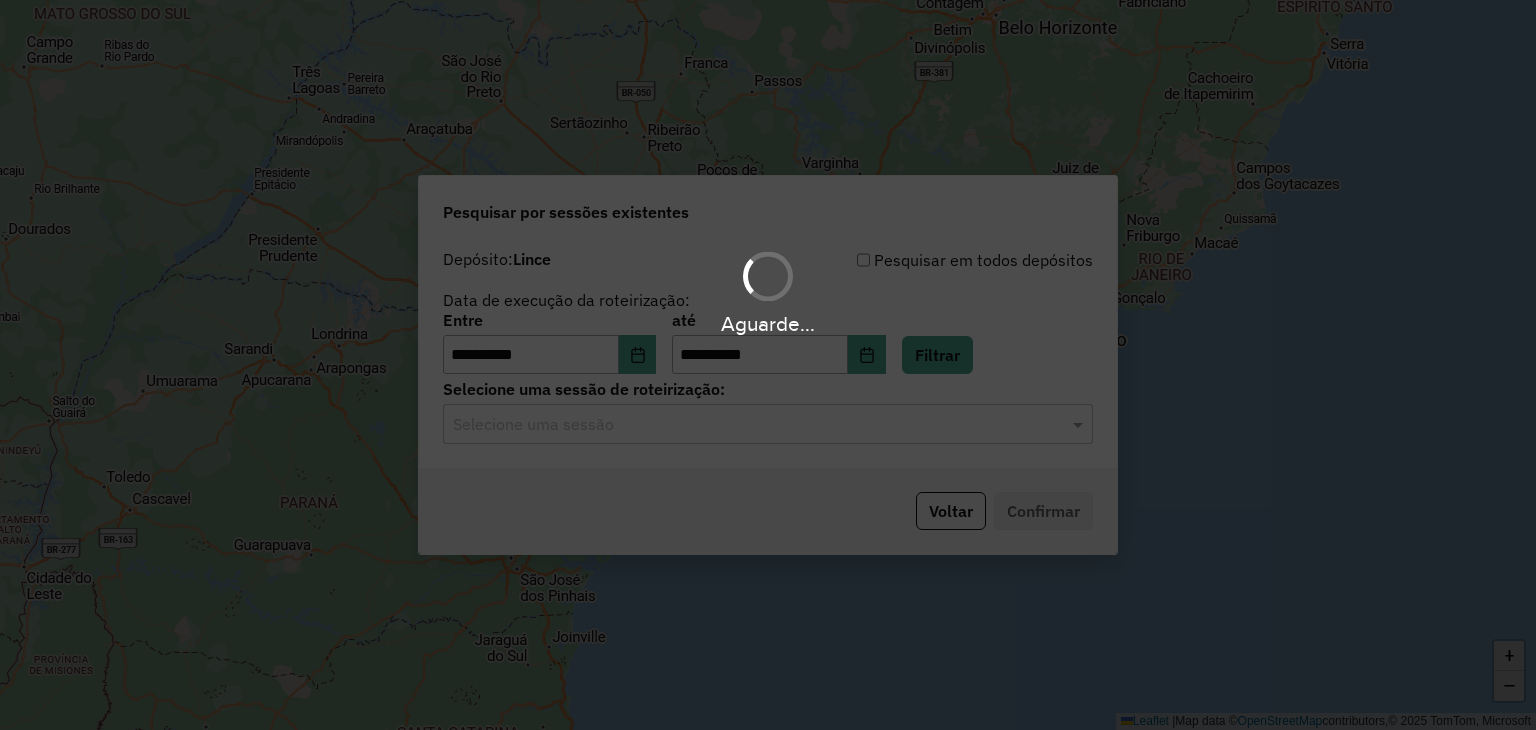 click on "**********" at bounding box center (768, 365) 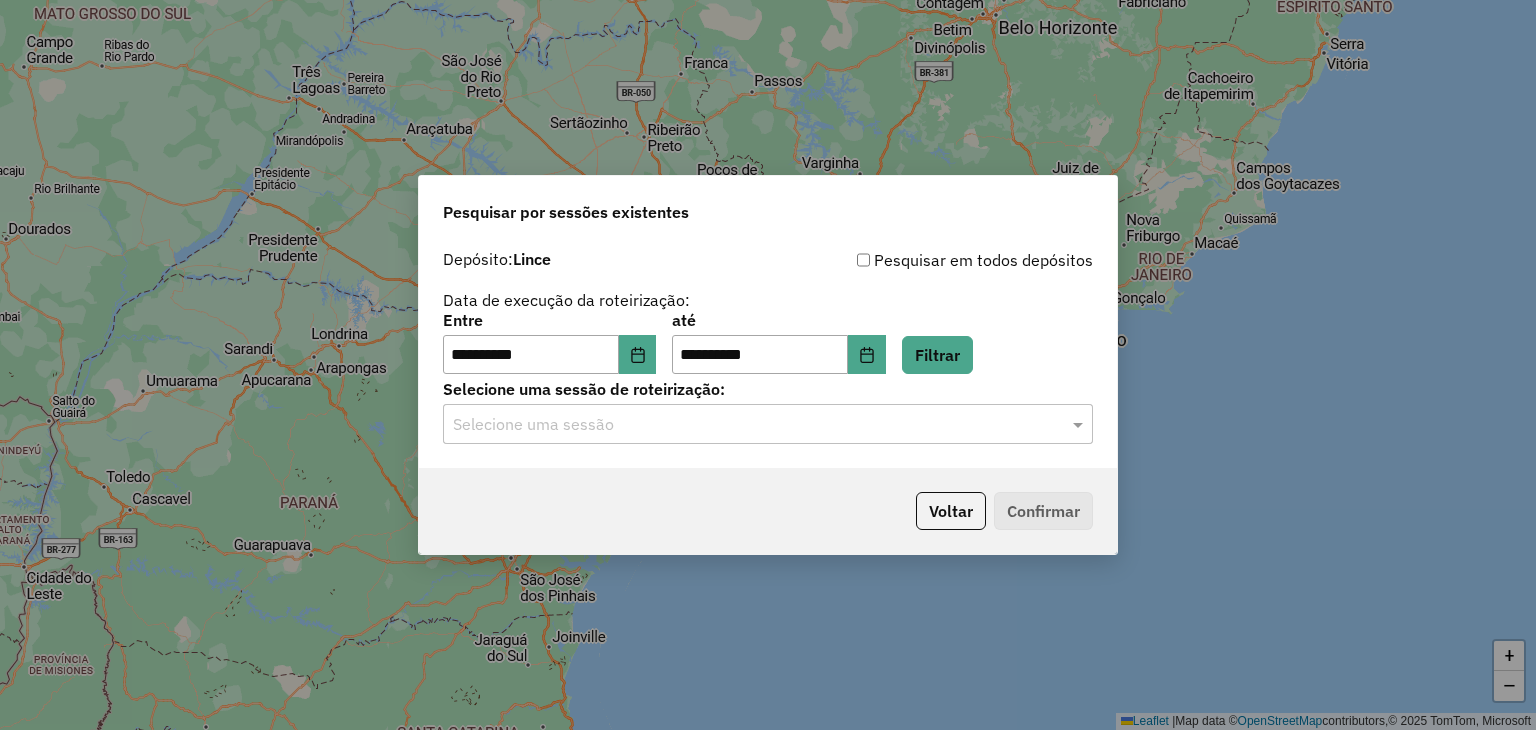 click 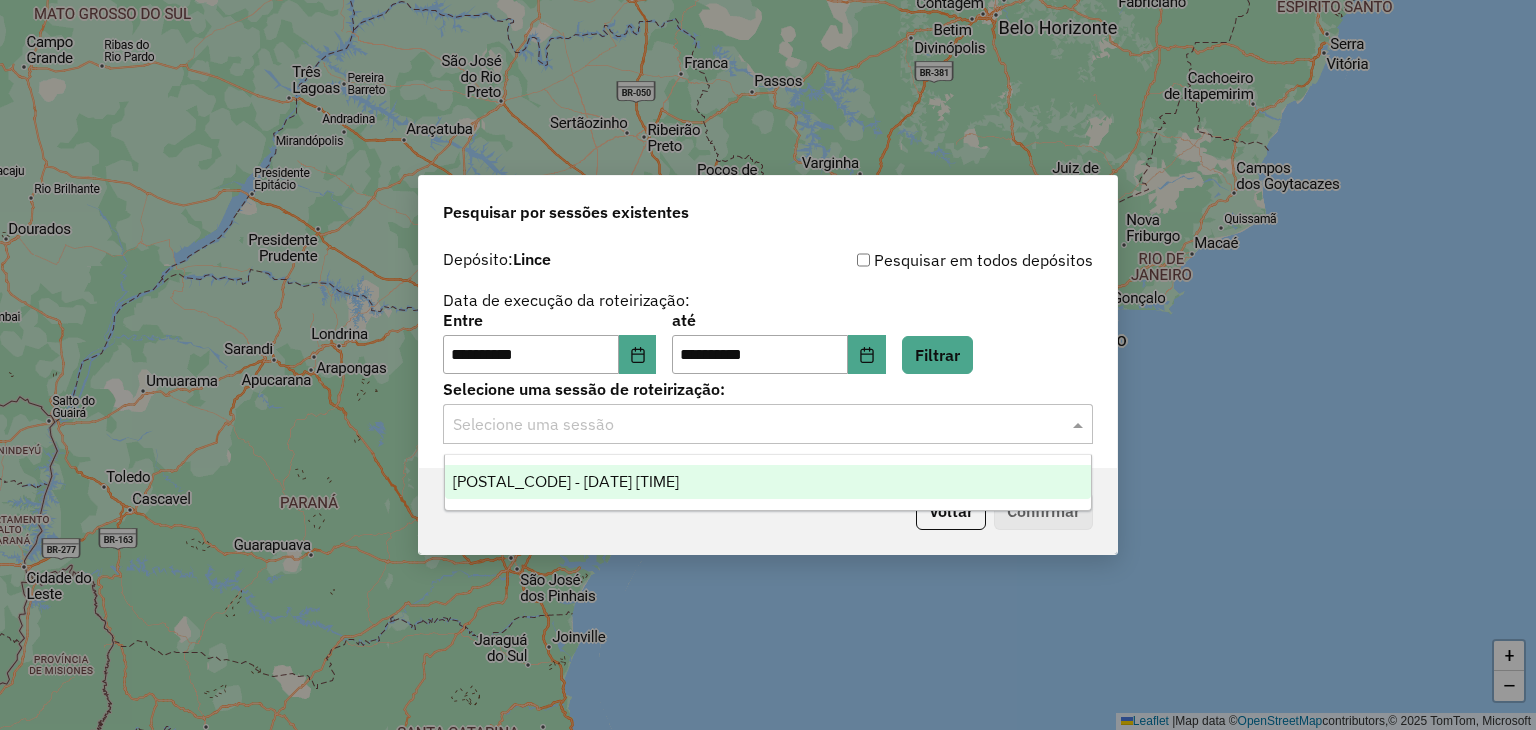 click on "976010 - 07/08/2025 18:00" at bounding box center [566, 481] 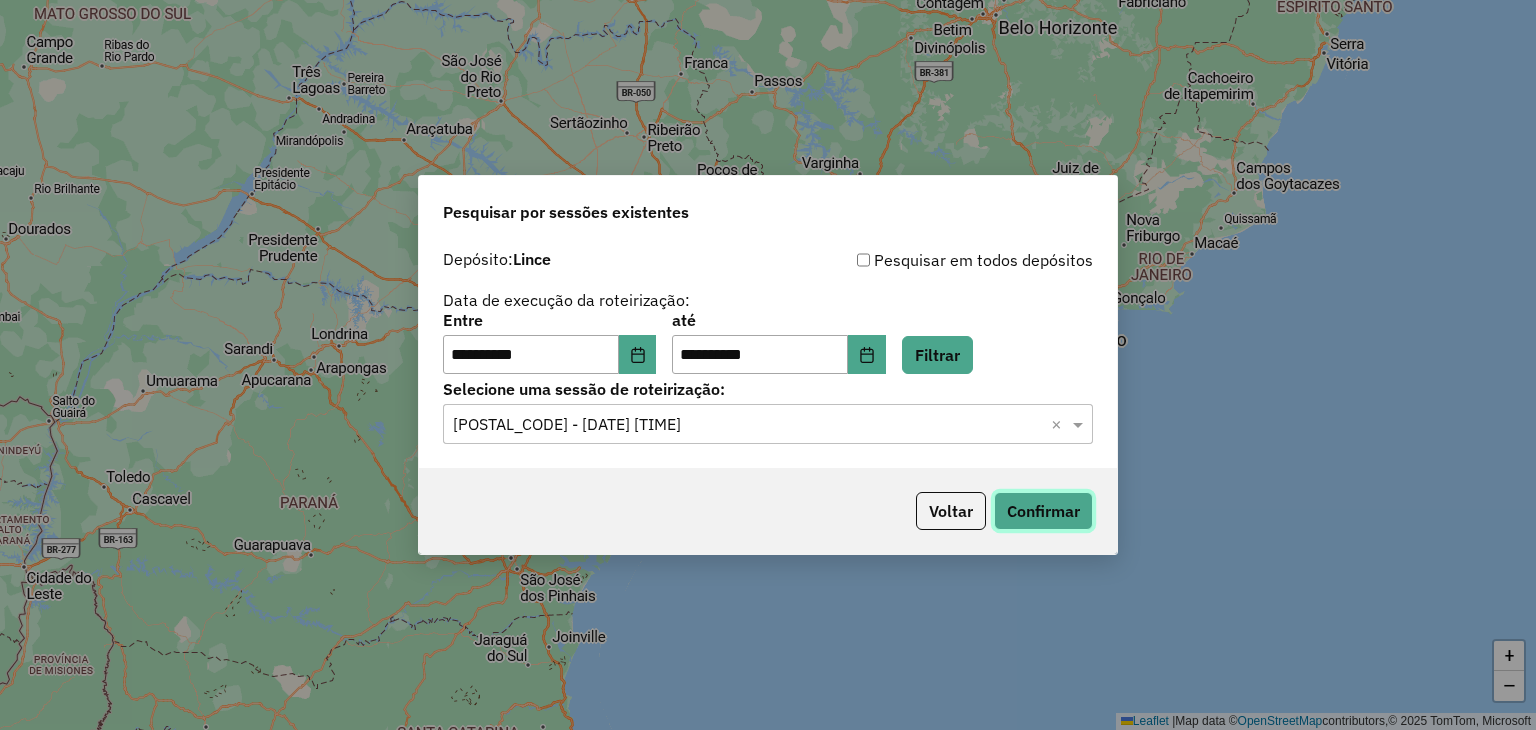 click on "Confirmar" 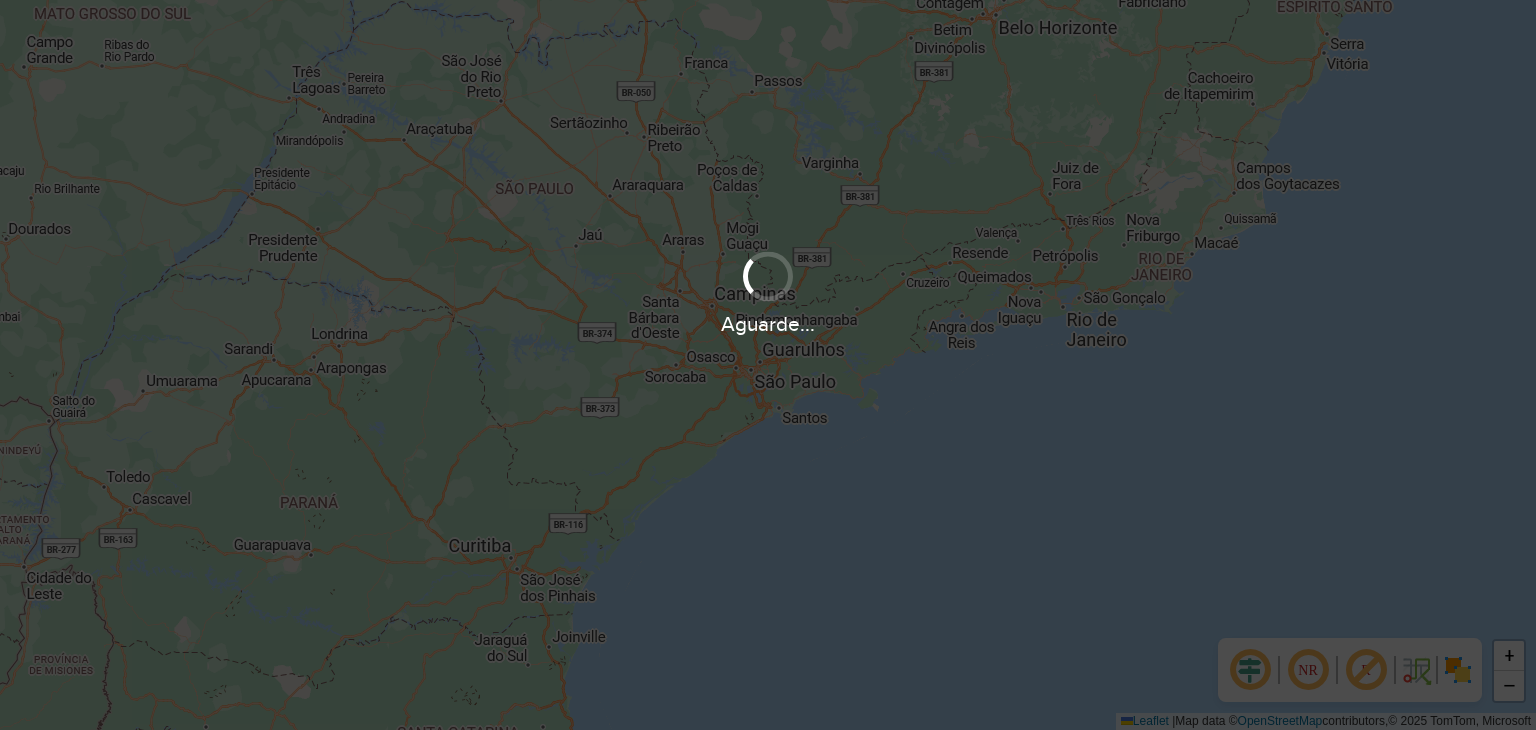 scroll, scrollTop: 0, scrollLeft: 0, axis: both 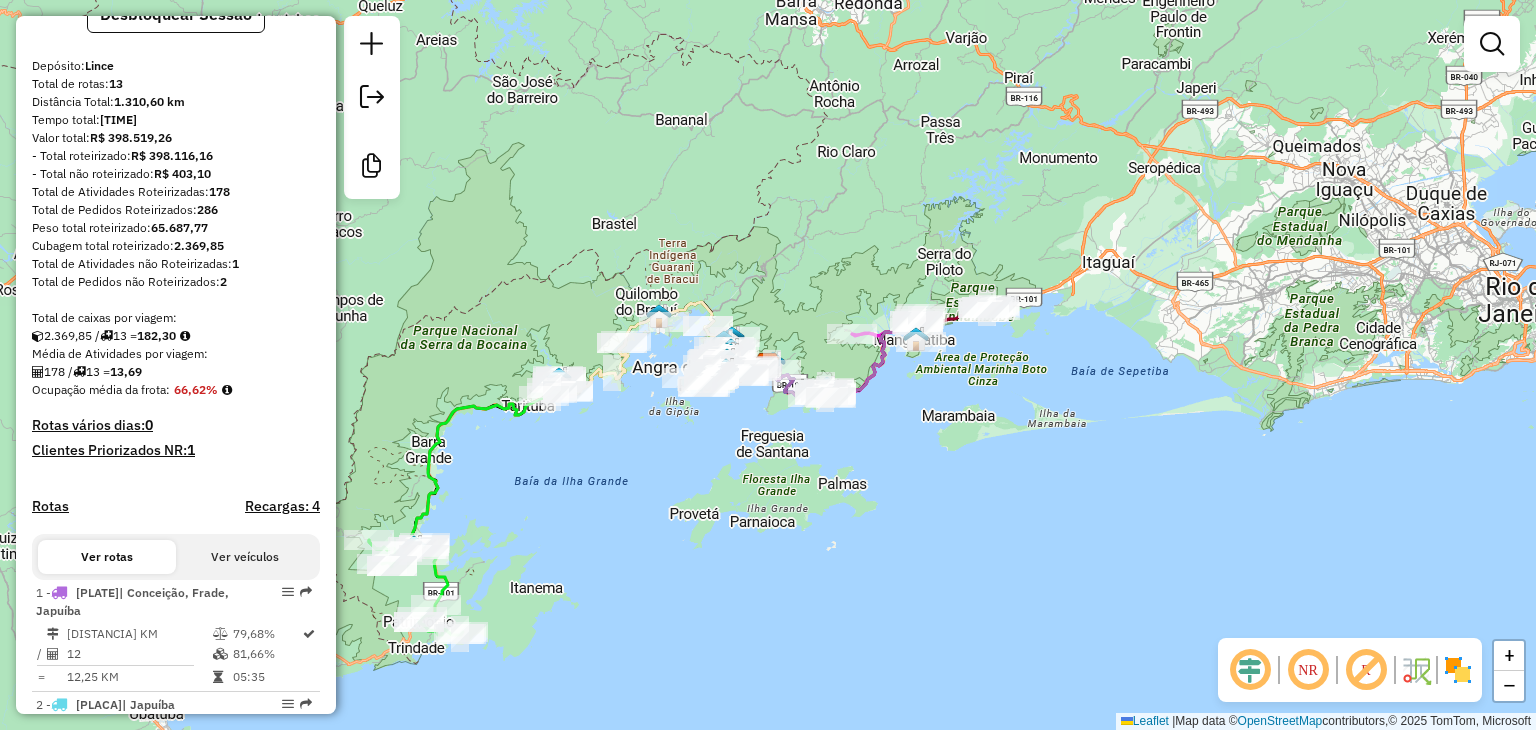 click 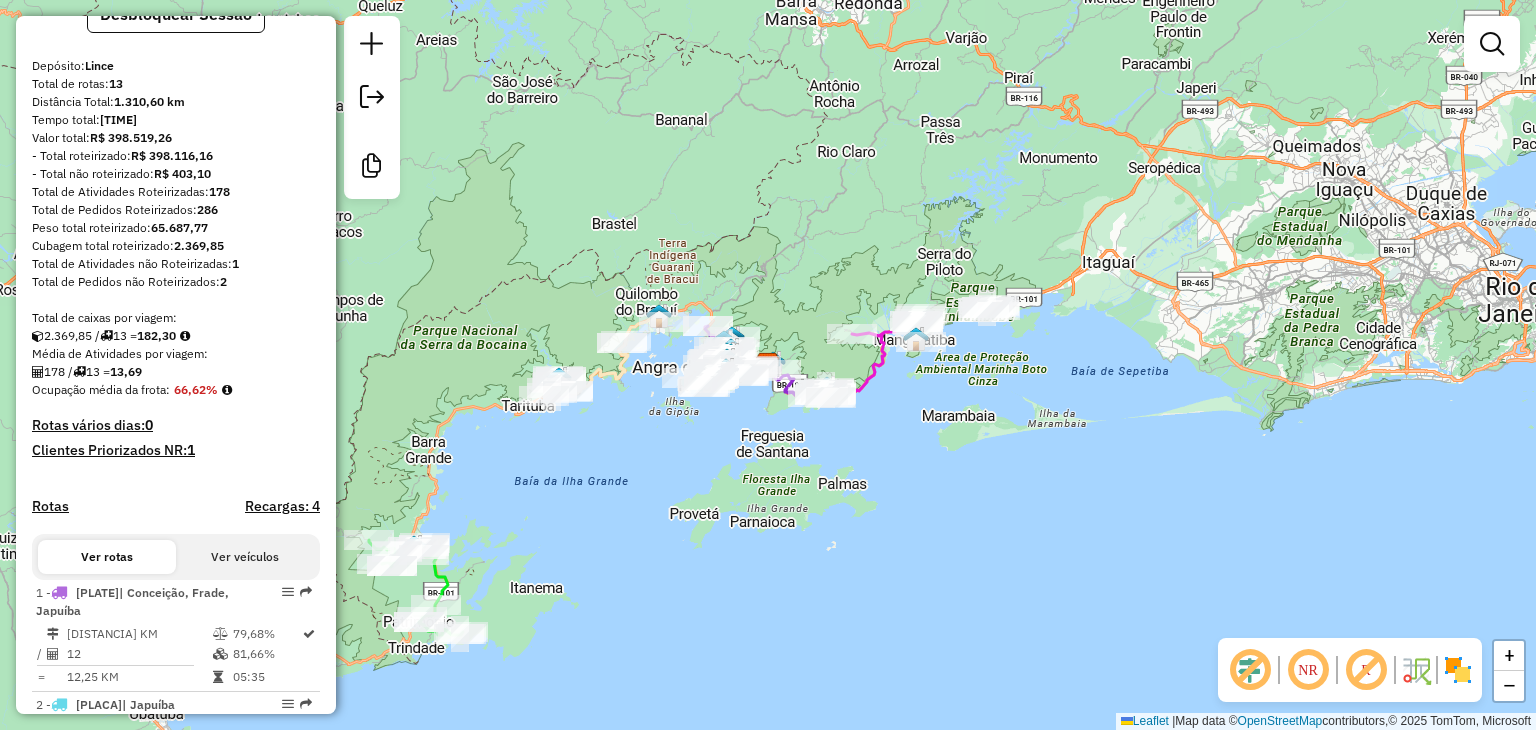click 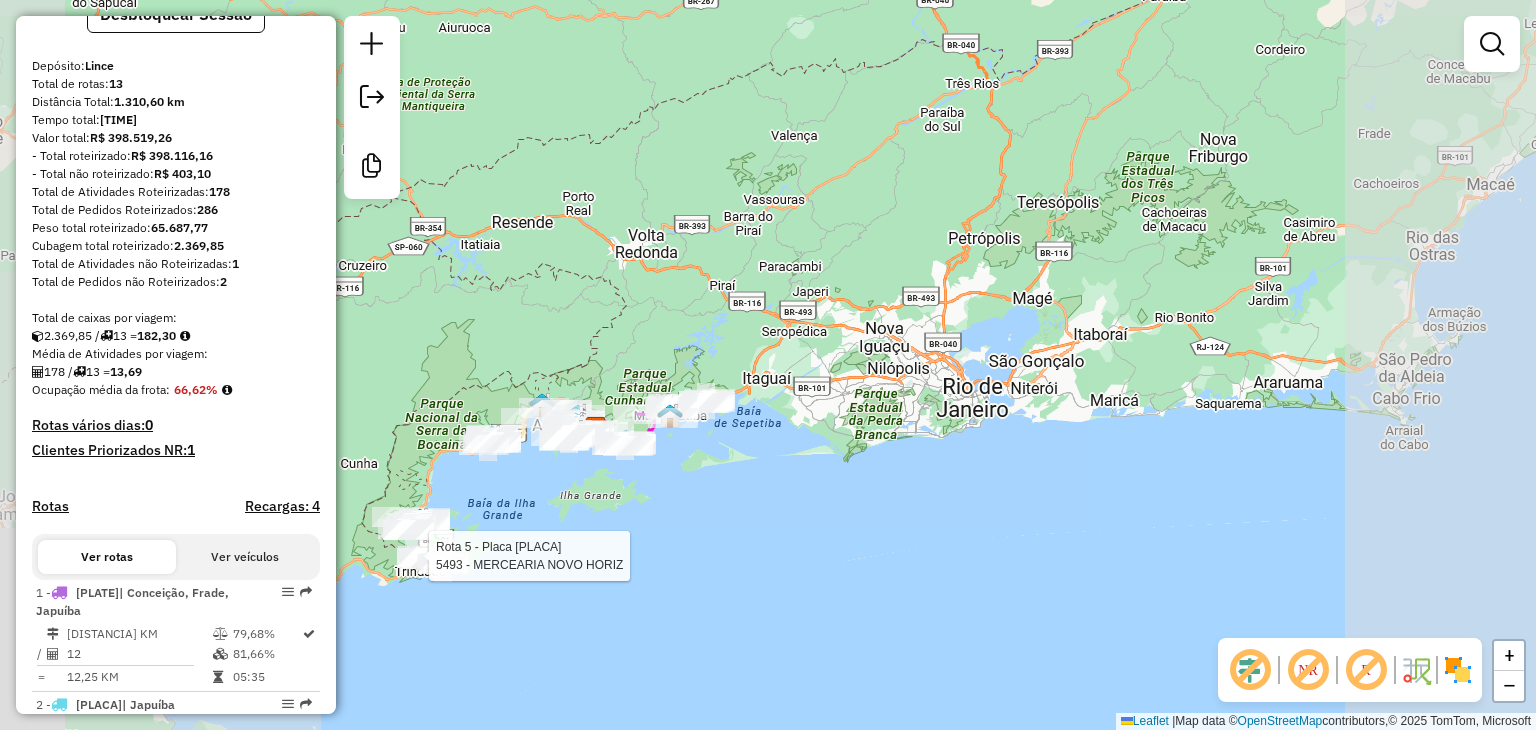 select on "**********" 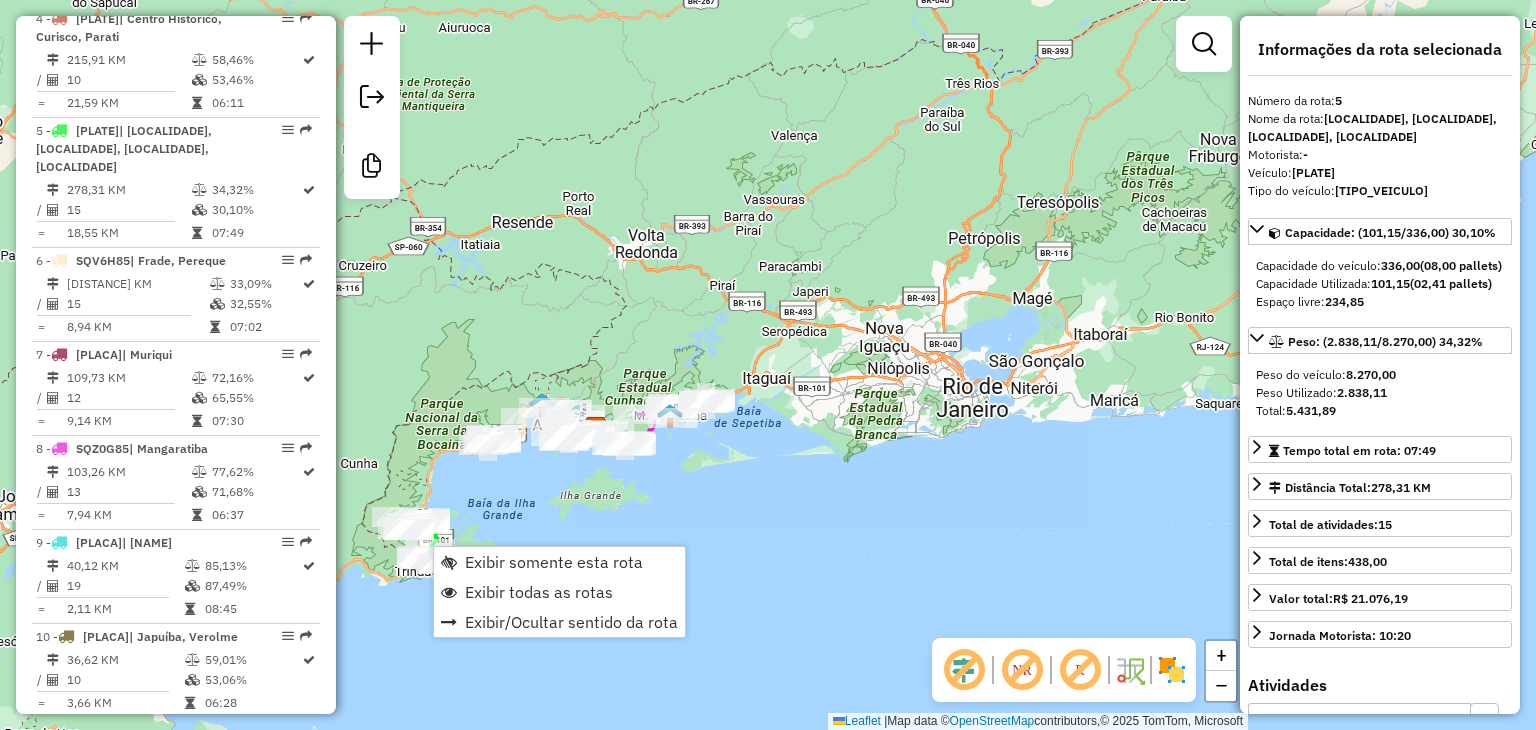 scroll, scrollTop: 1192, scrollLeft: 0, axis: vertical 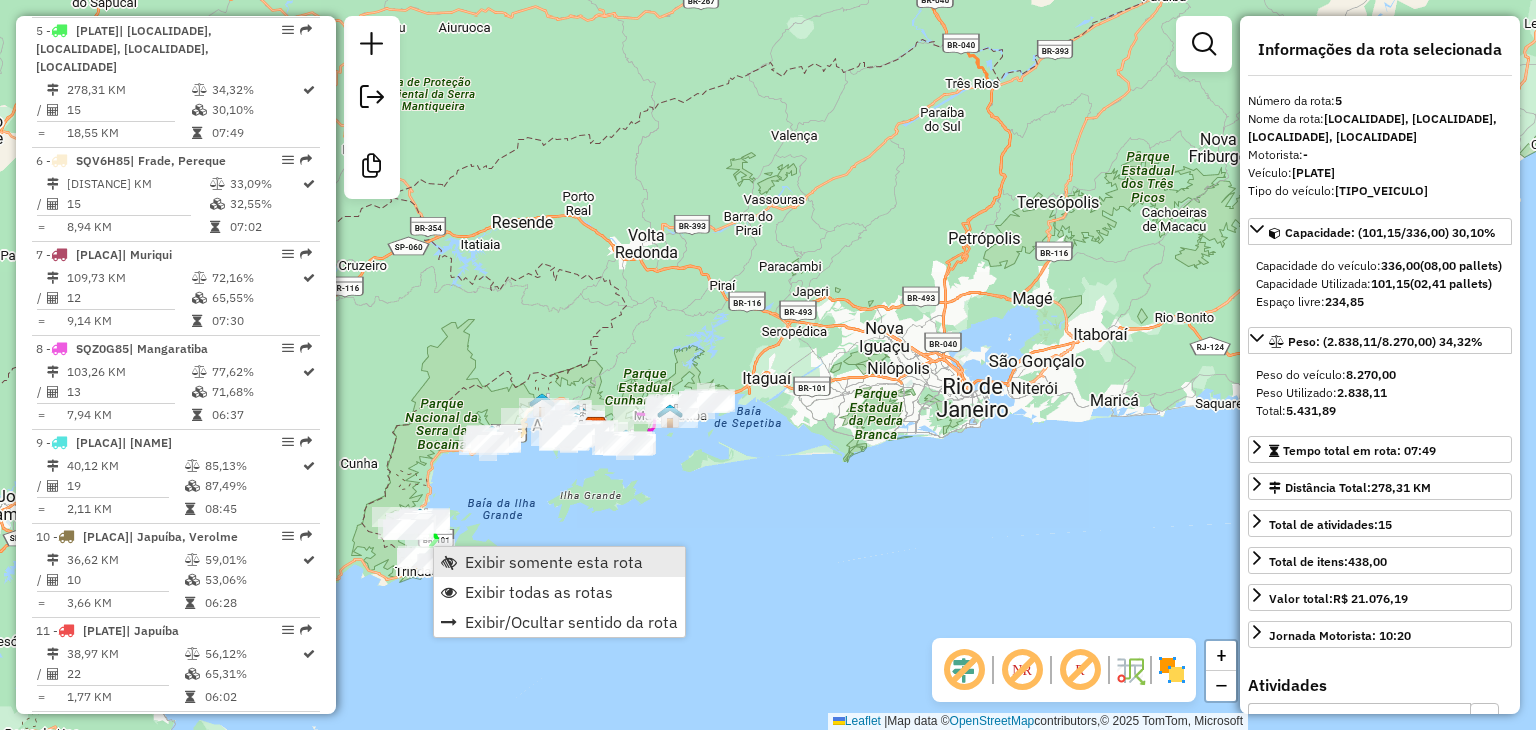 drag, startPoint x: 558, startPoint y: 567, endPoint x: 450, endPoint y: 555, distance: 108.66462 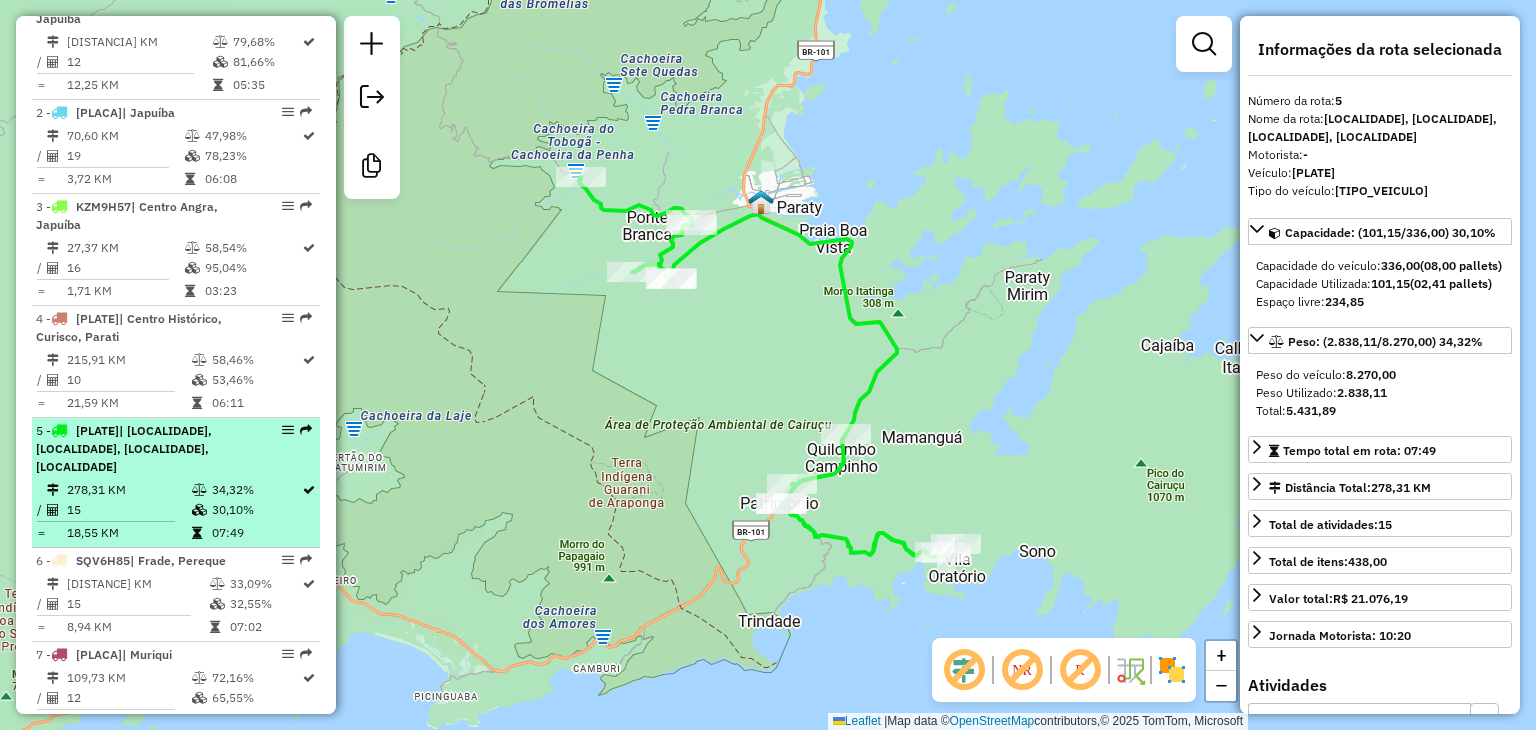 scroll, scrollTop: 492, scrollLeft: 0, axis: vertical 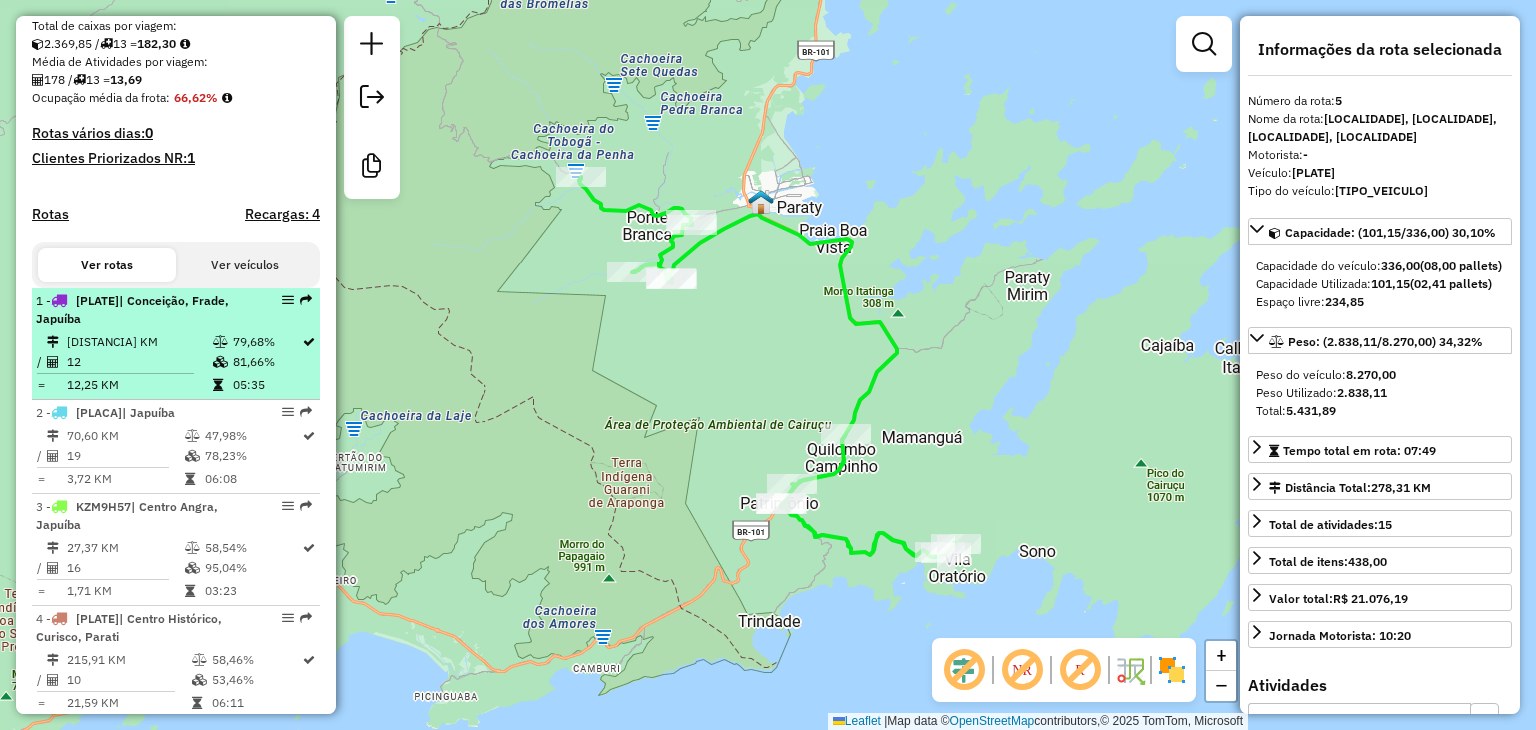 click on "[DISTANCIA] KM" at bounding box center (139, 342) 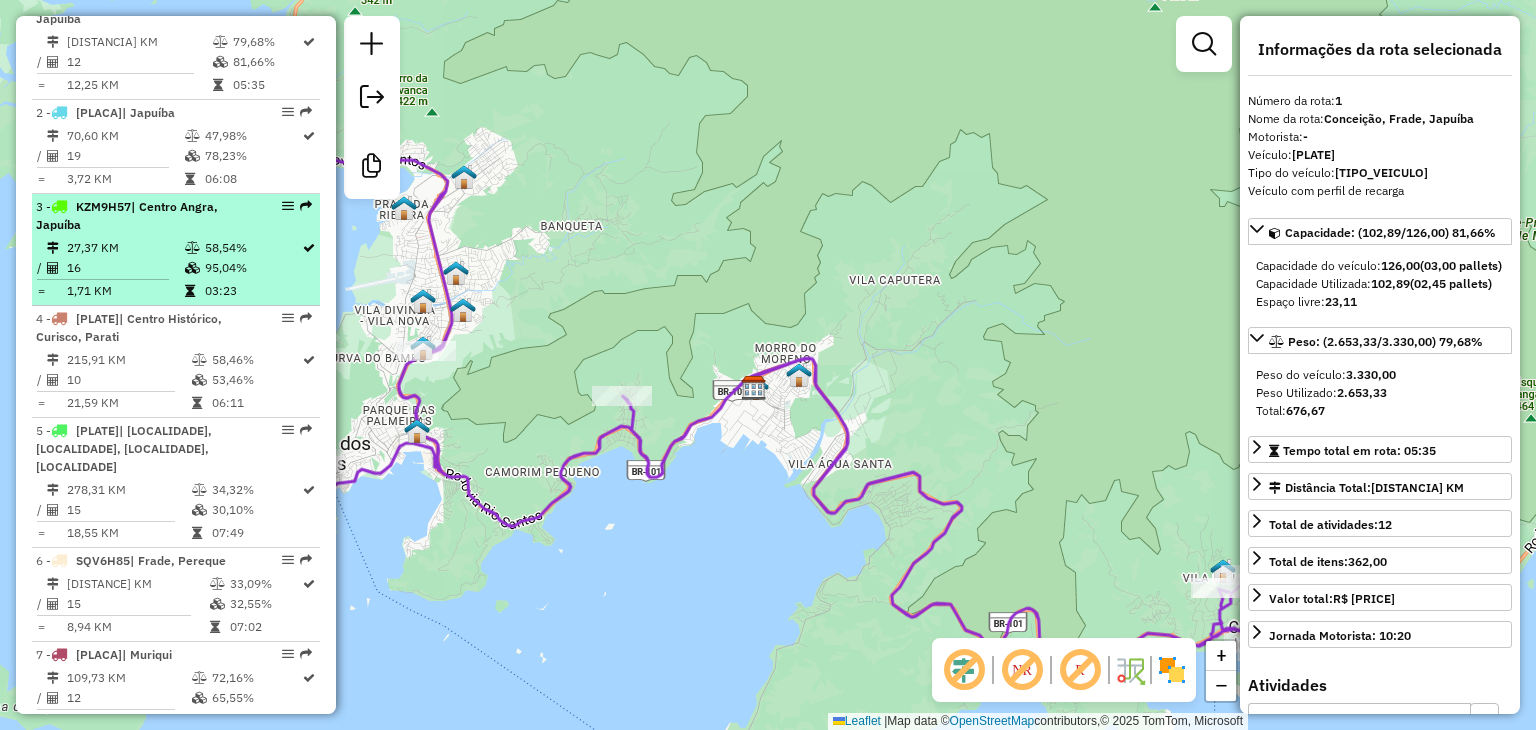scroll, scrollTop: 692, scrollLeft: 0, axis: vertical 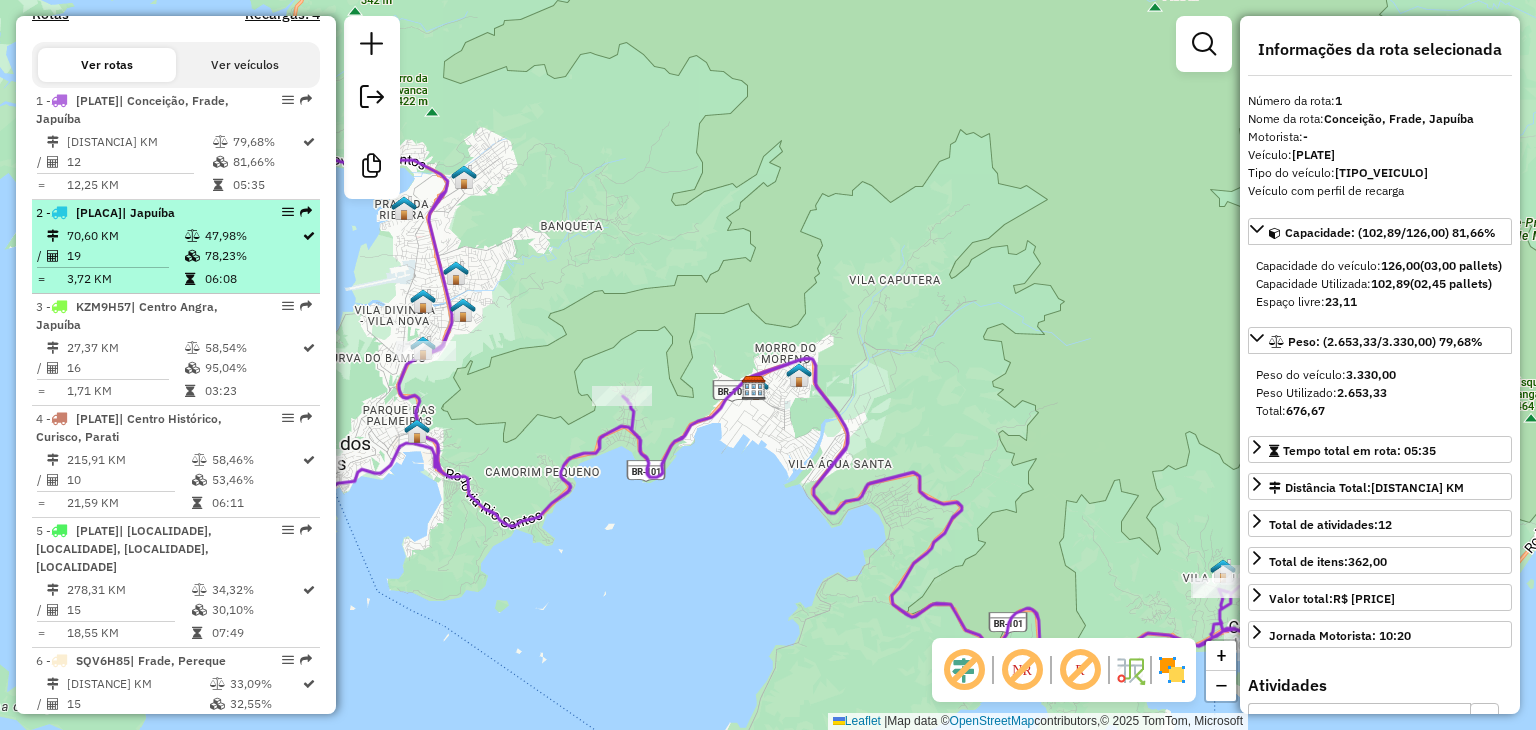 click on "70,60 KM" at bounding box center [125, 236] 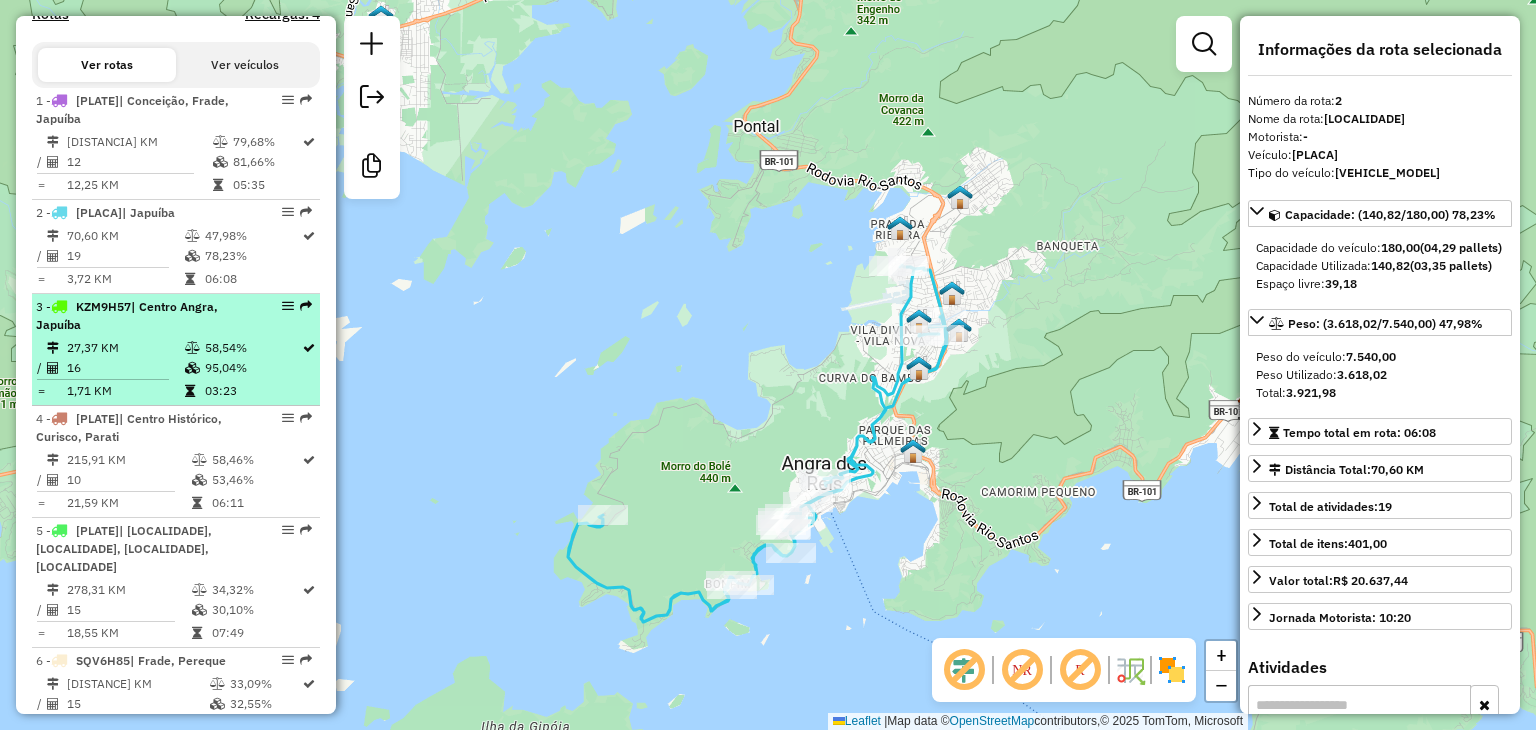 click on "95,04%" at bounding box center [252, 368] 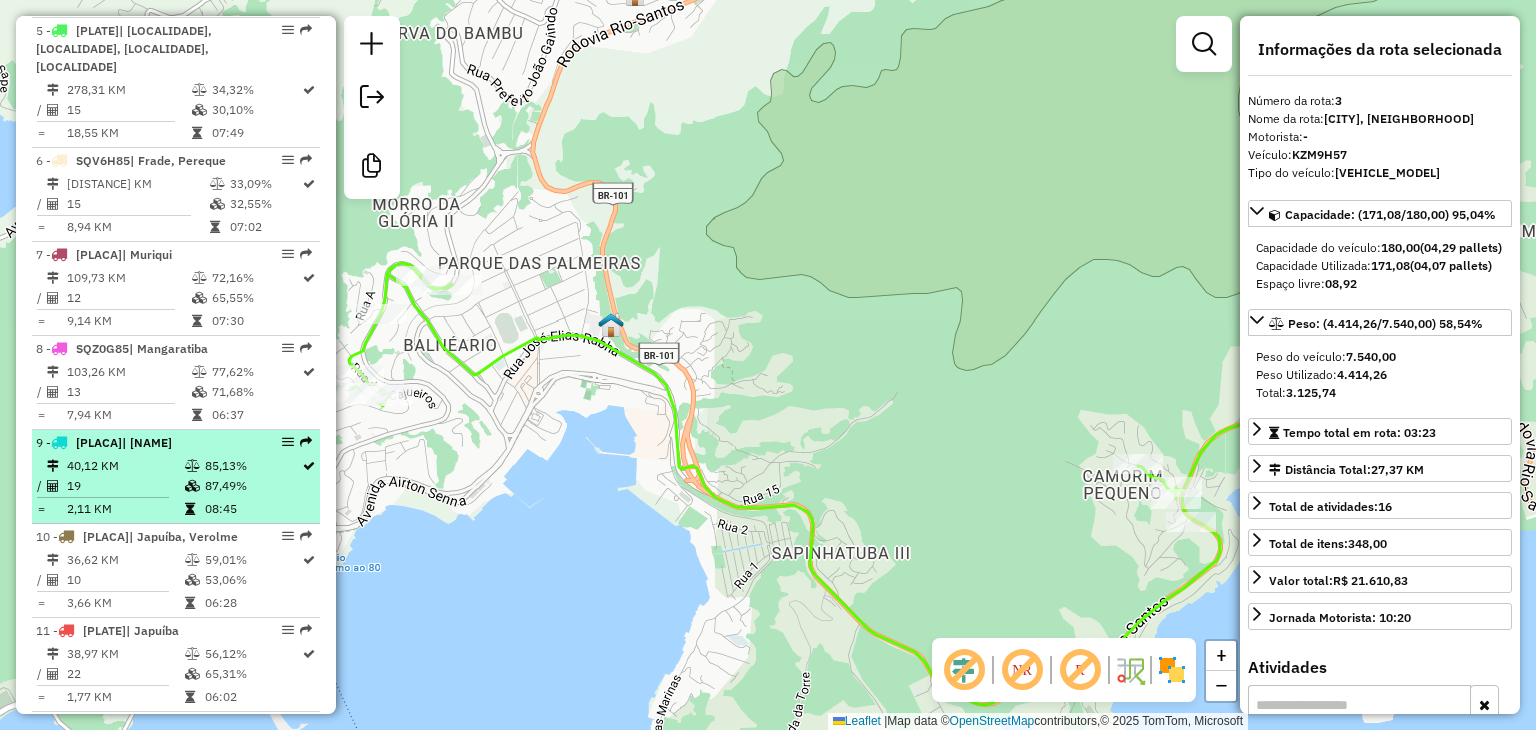 scroll, scrollTop: 1292, scrollLeft: 0, axis: vertical 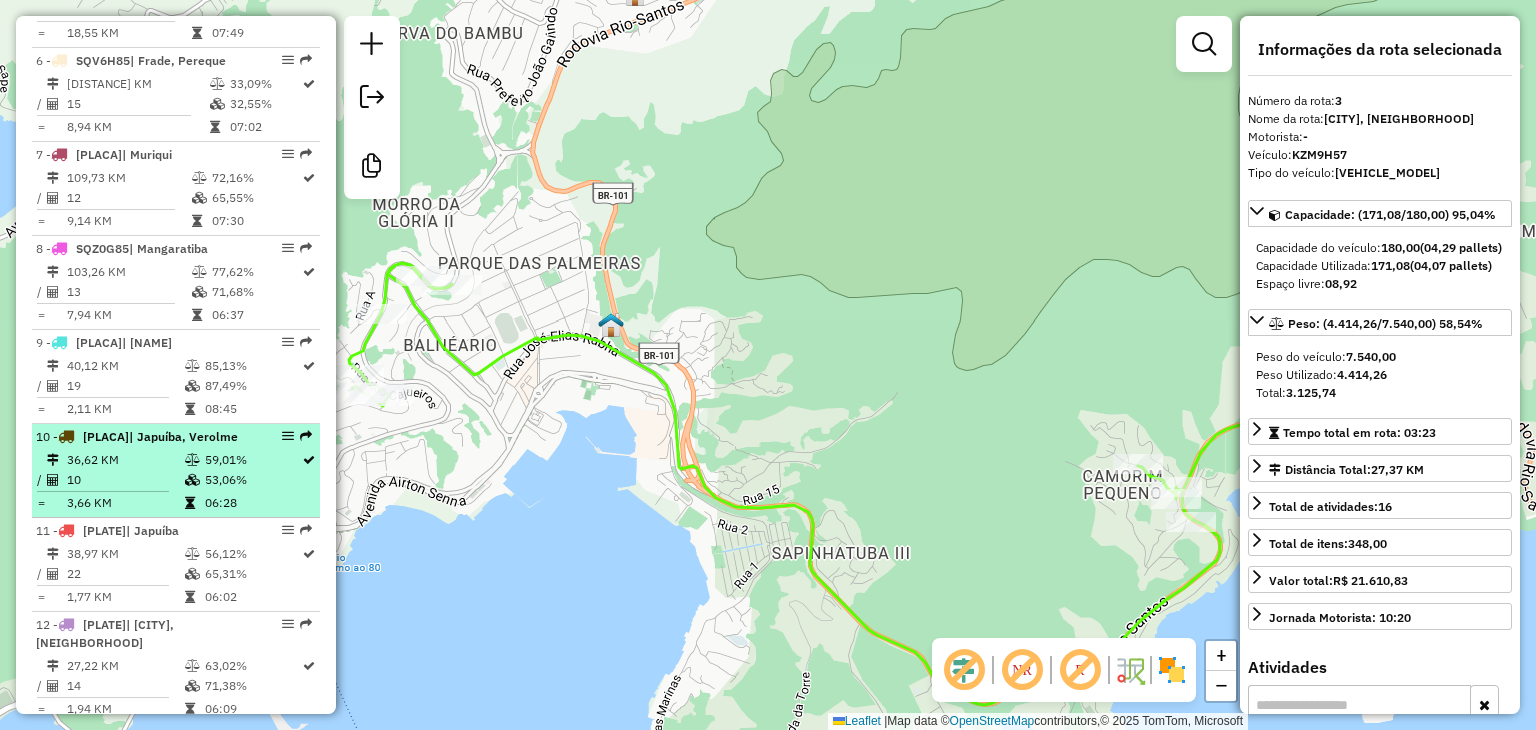 click on "53,06%" at bounding box center (252, 480) 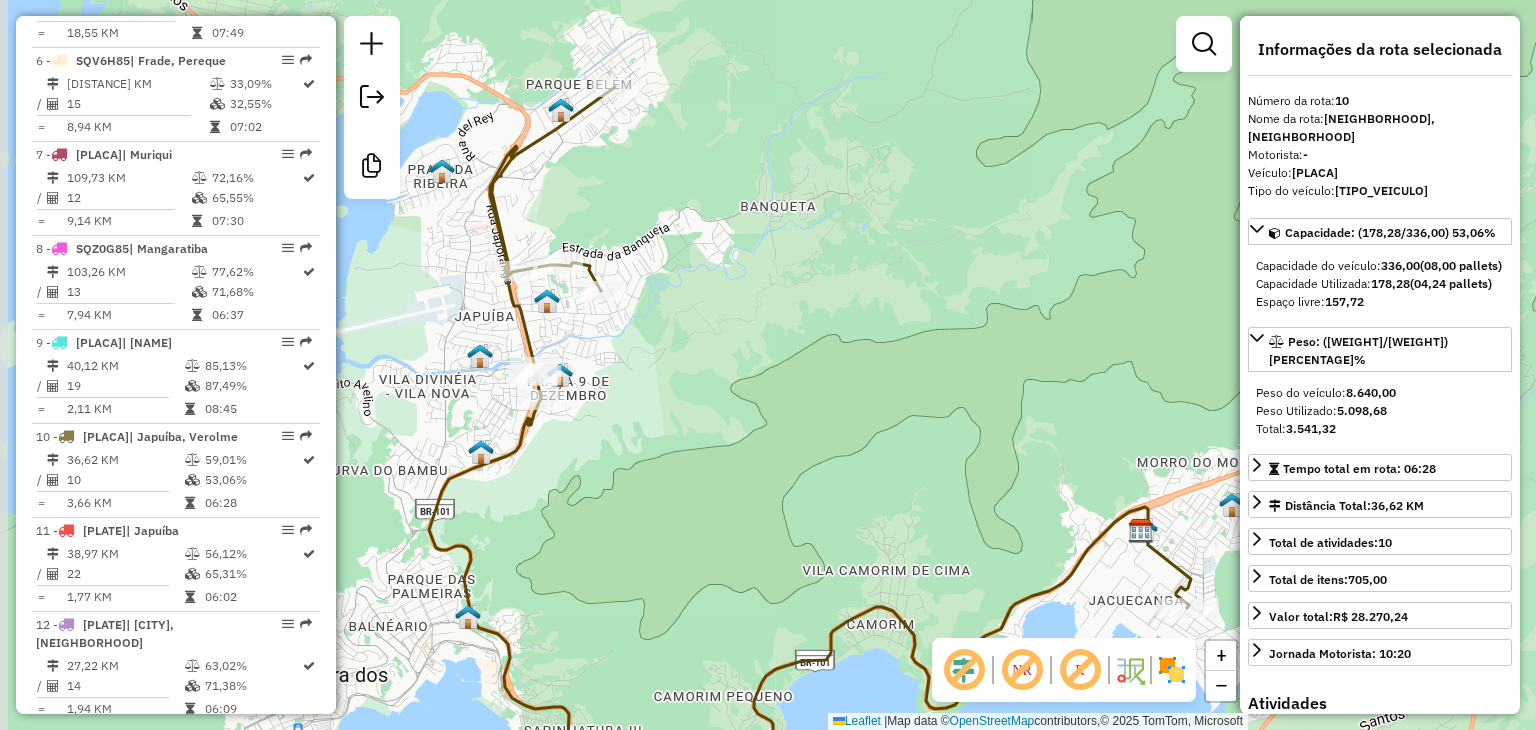 drag, startPoint x: 421, startPoint y: 492, endPoint x: 393, endPoint y: 485, distance: 28.86174 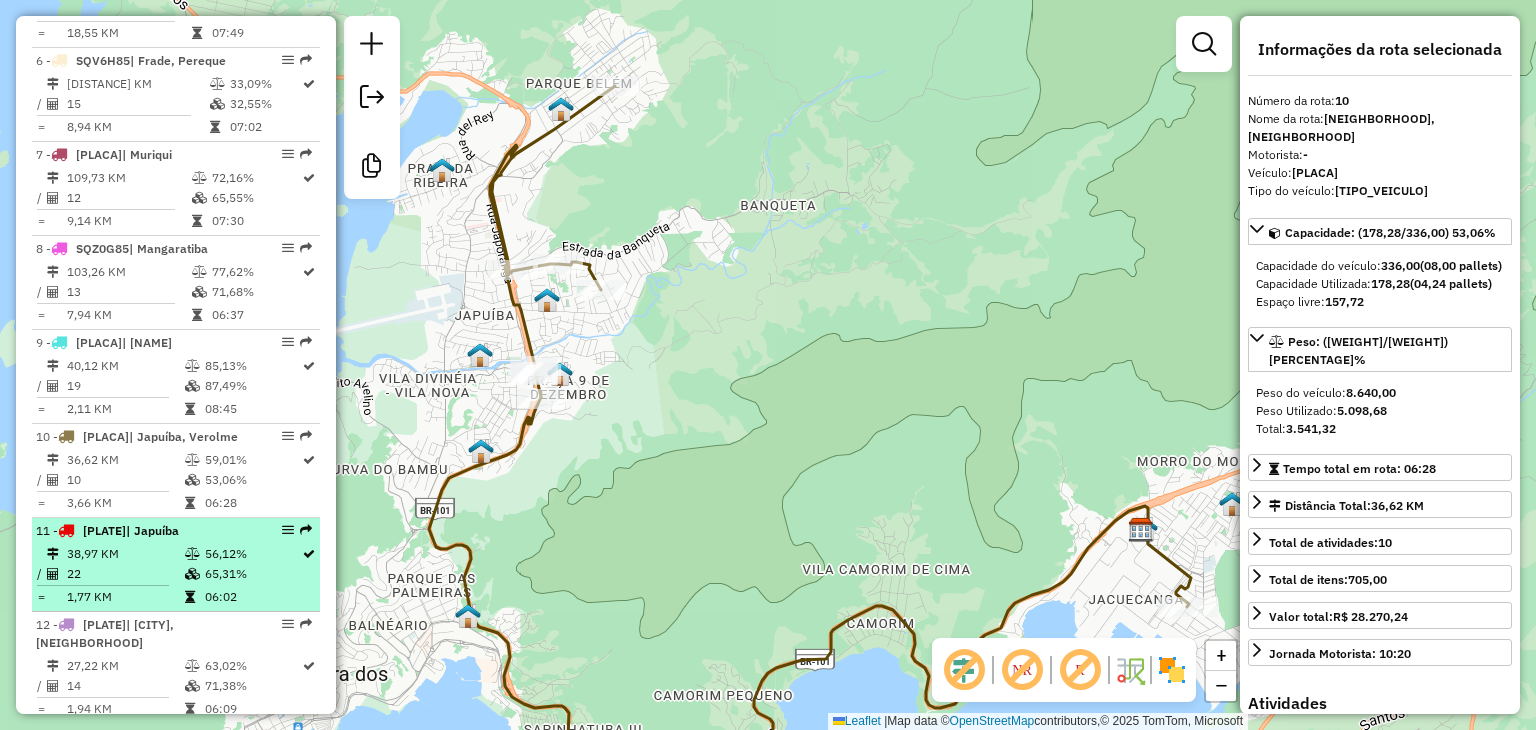scroll, scrollTop: 1392, scrollLeft: 0, axis: vertical 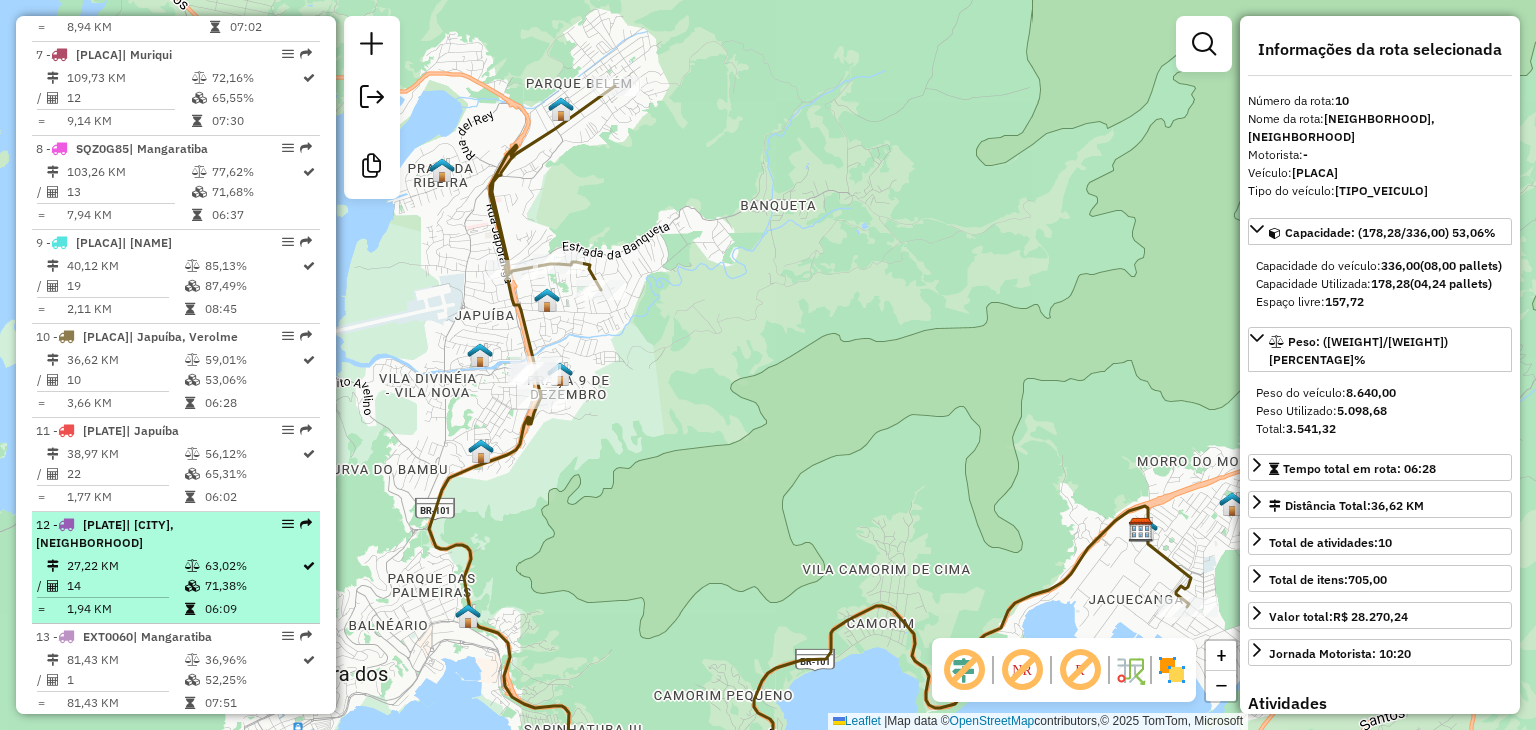 click on "12 - [PLATE] | [CITY], [NEIGHBORHOOD]" at bounding box center (142, 534) 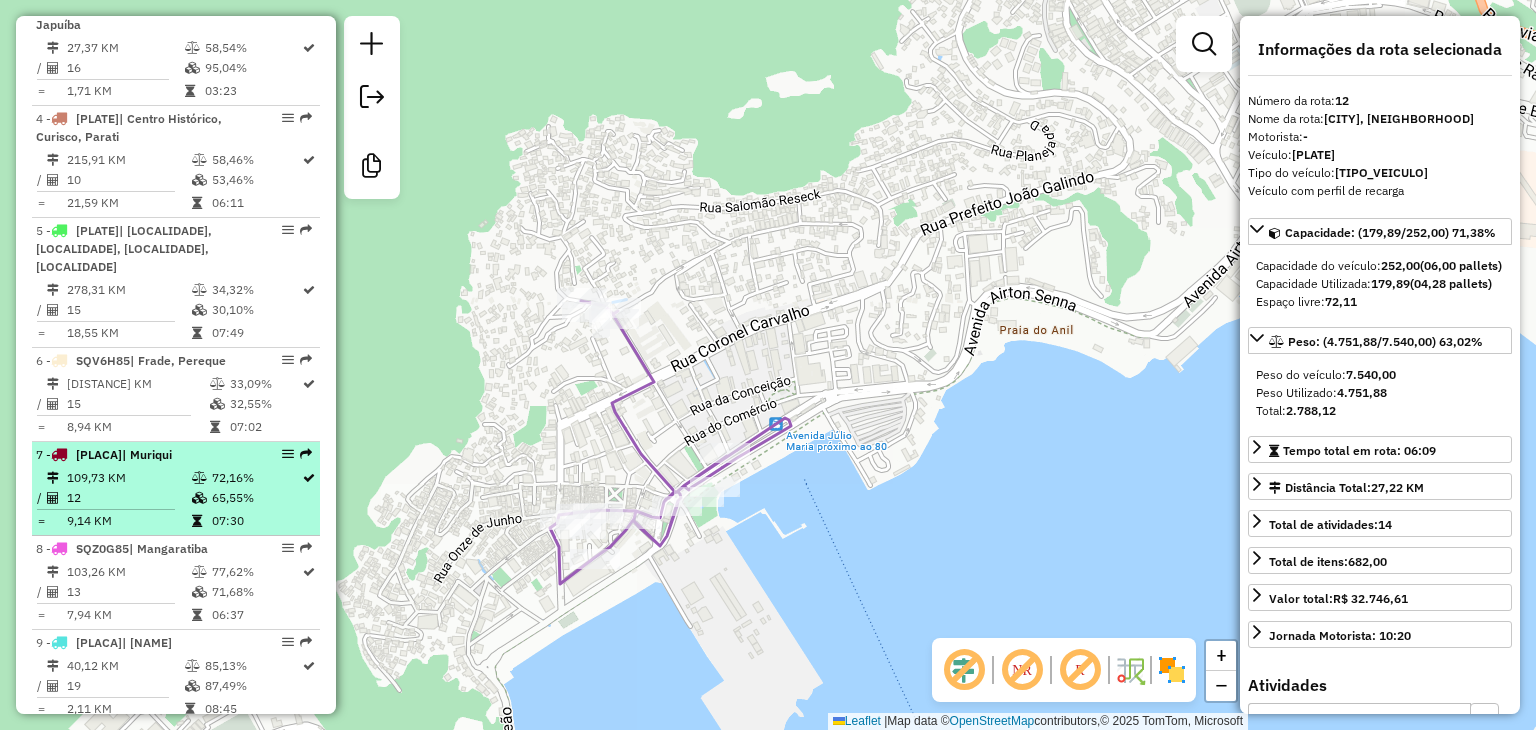 scroll, scrollTop: 692, scrollLeft: 0, axis: vertical 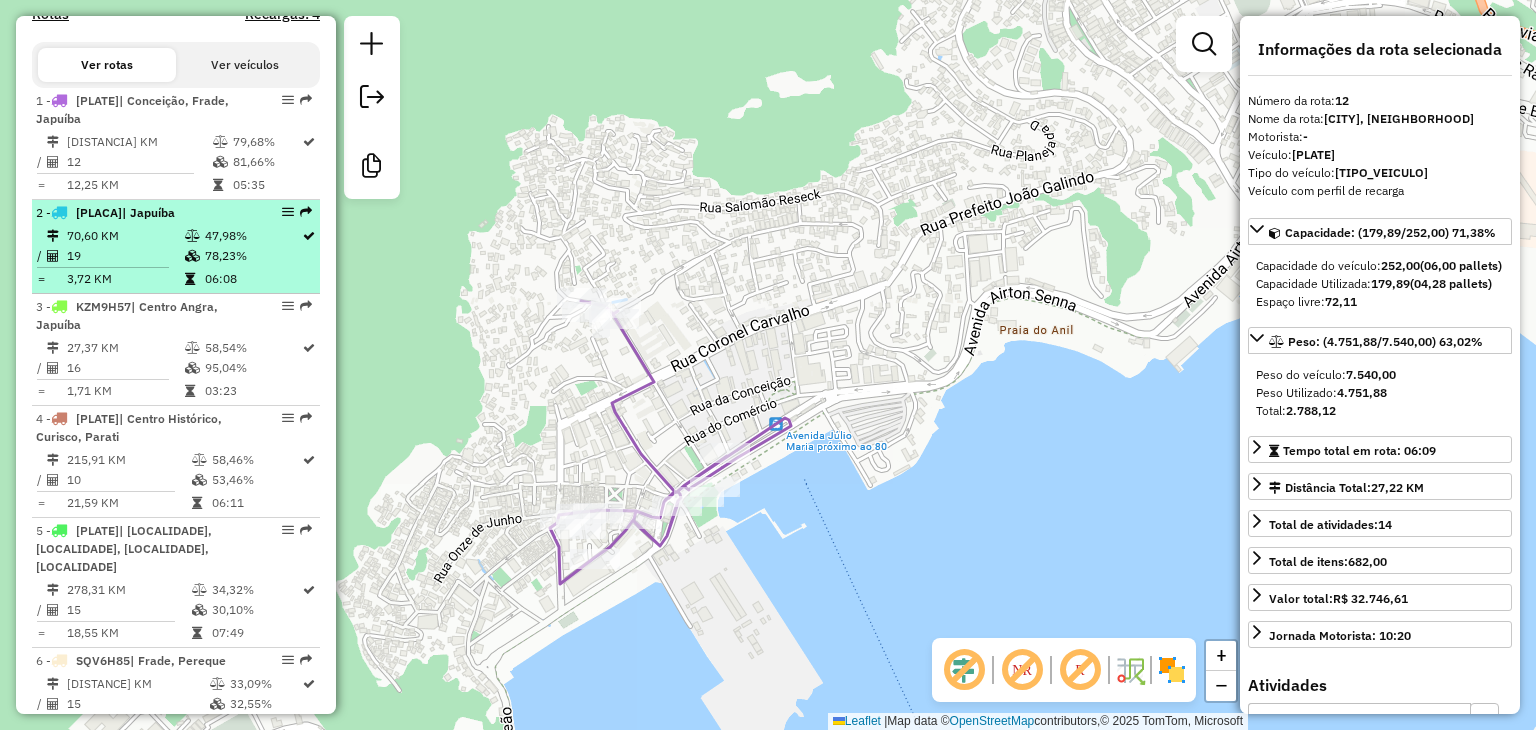 click at bounding box center (192, 256) 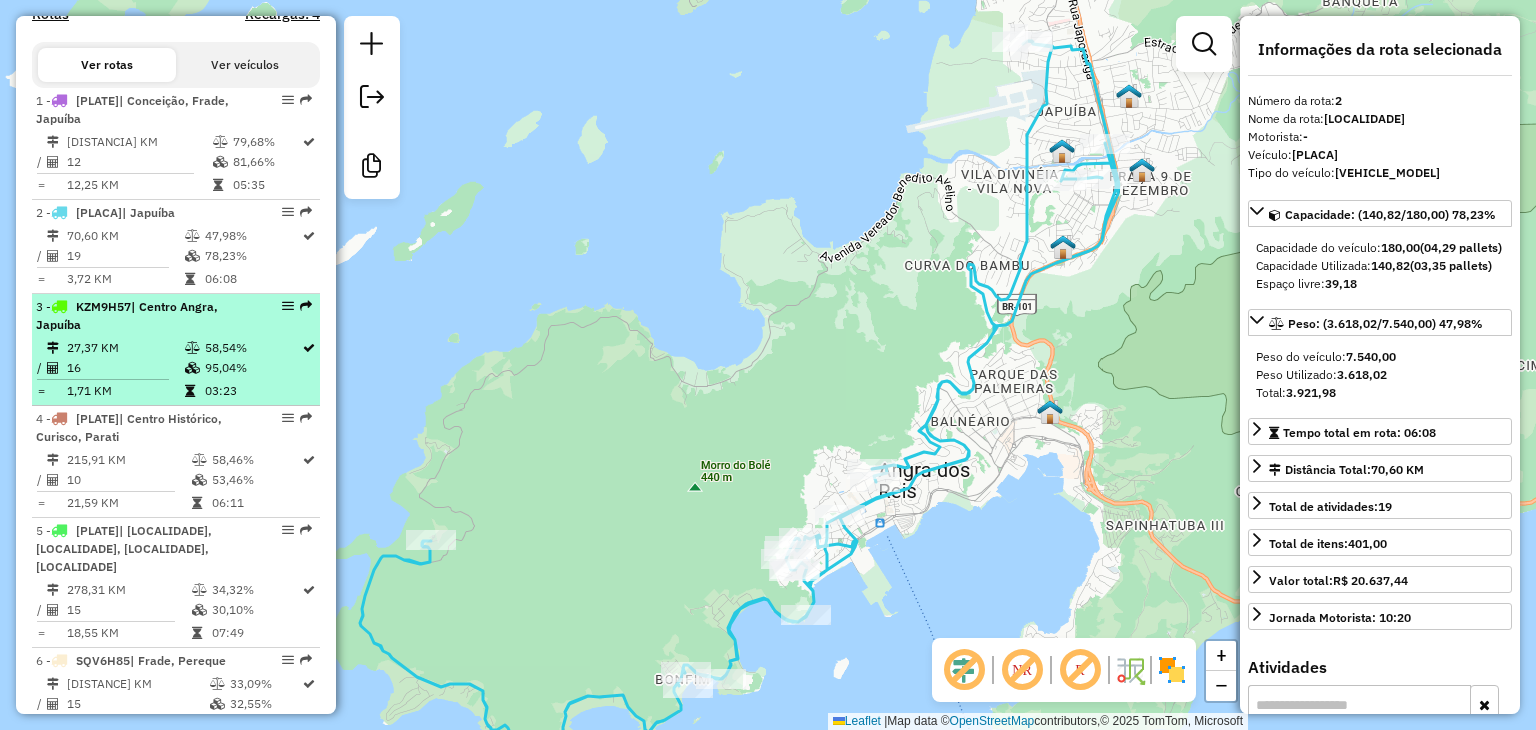 click on "95,04%" at bounding box center (252, 368) 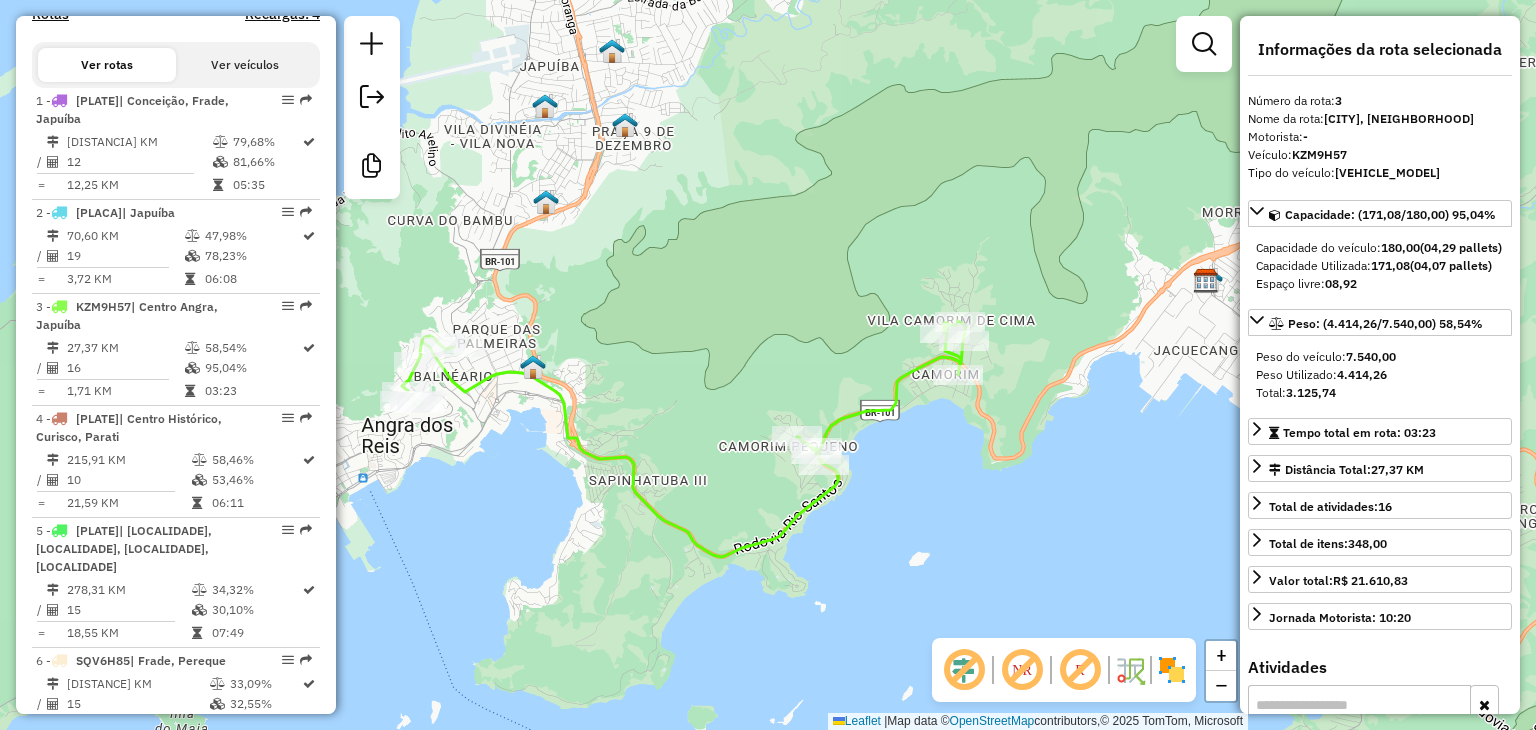 drag, startPoint x: 453, startPoint y: 438, endPoint x: 544, endPoint y: 442, distance: 91.08787 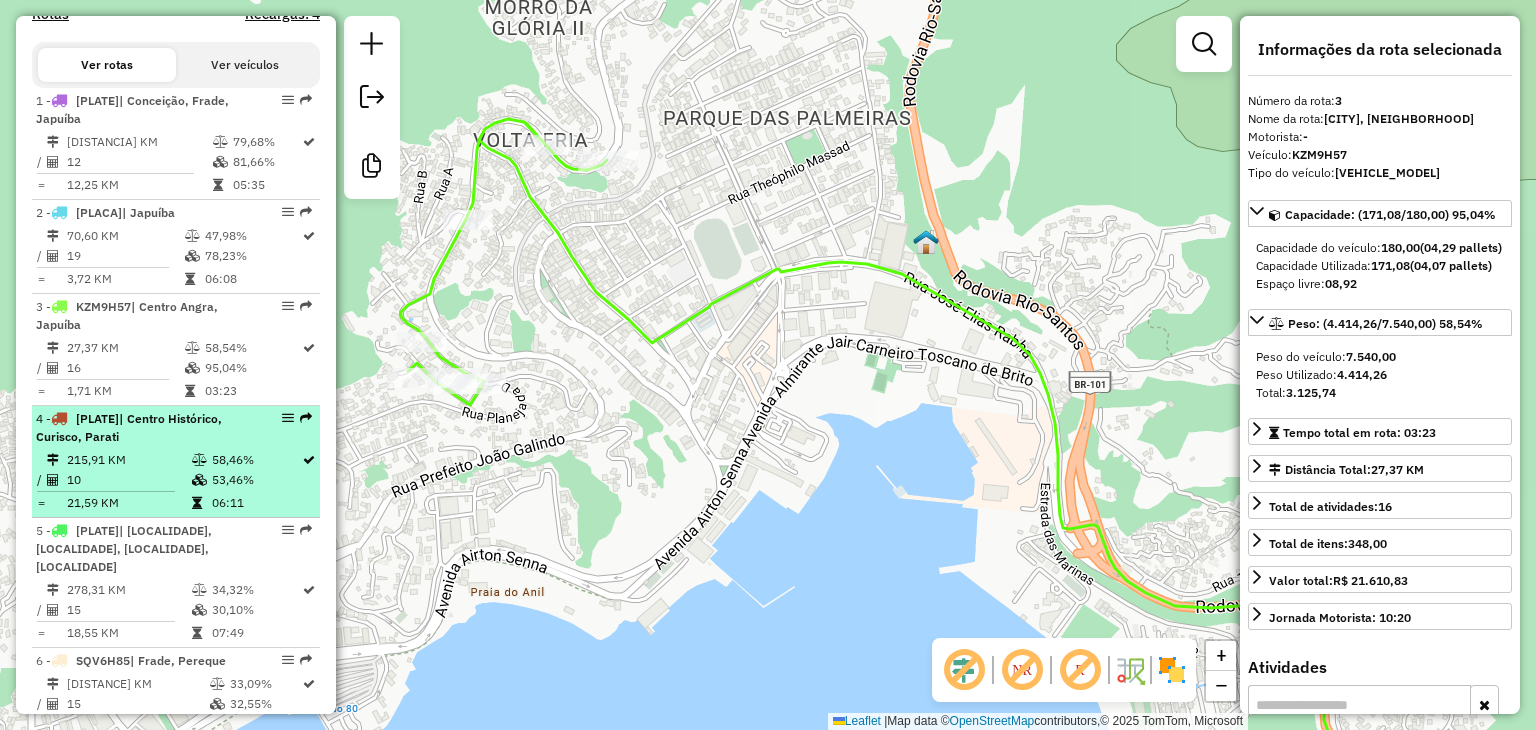 click on "4 - [PLACA] | [LOCALIDADE], [LOCALIDADE], [LOCALIDADE]" at bounding box center [142, 428] 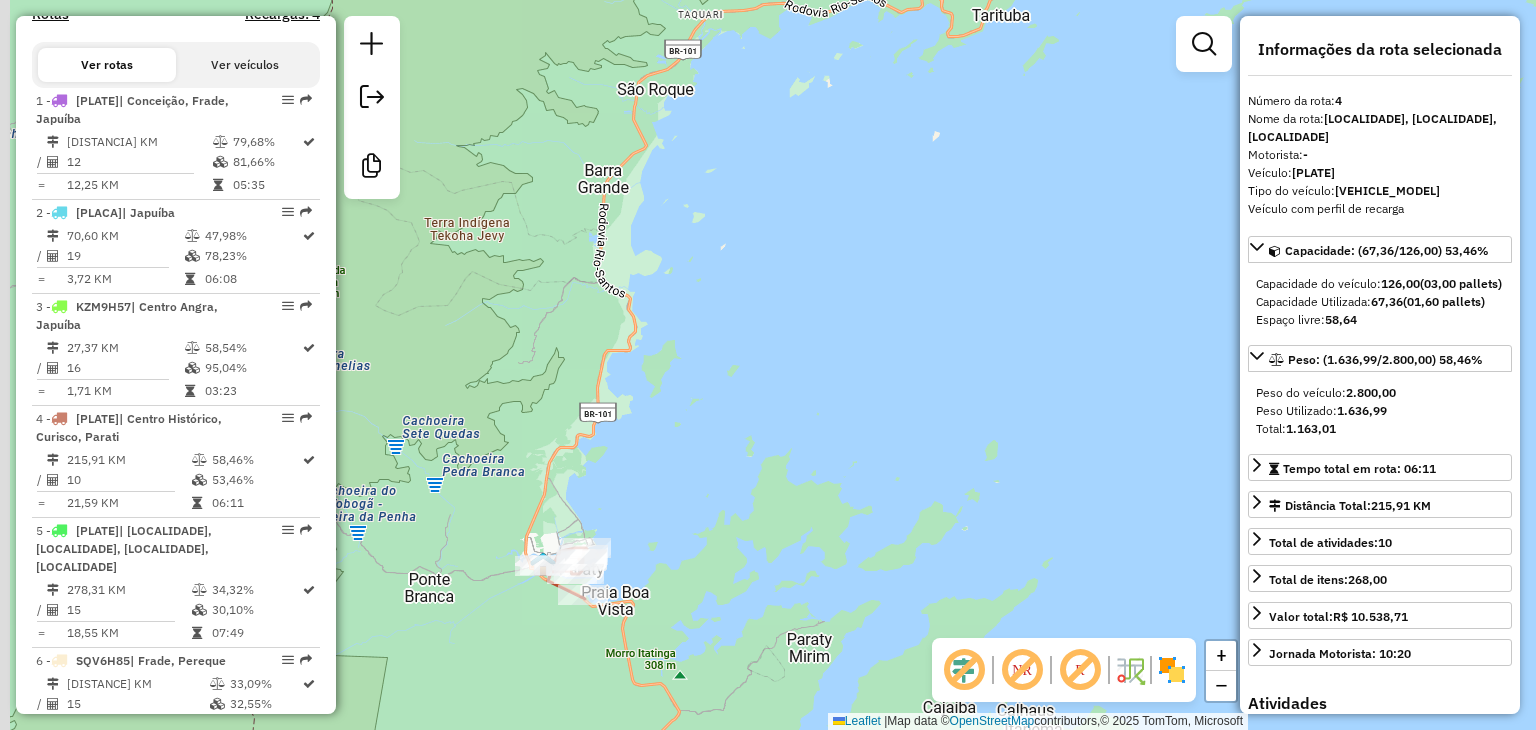 drag, startPoint x: 483, startPoint y: 592, endPoint x: 709, endPoint y: 412, distance: 288.92215 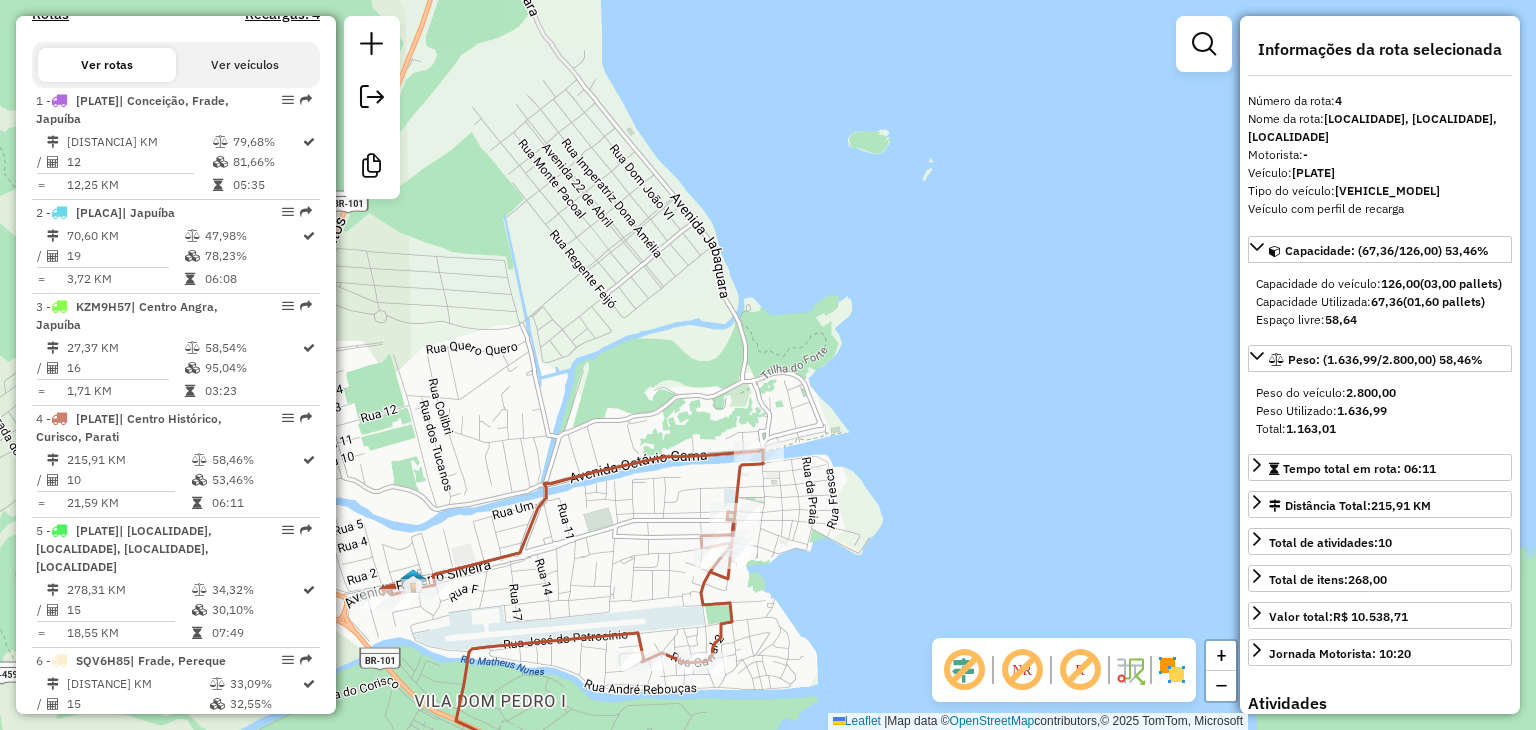 drag, startPoint x: 664, startPoint y: 442, endPoint x: 602, endPoint y: 266, distance: 186.60118 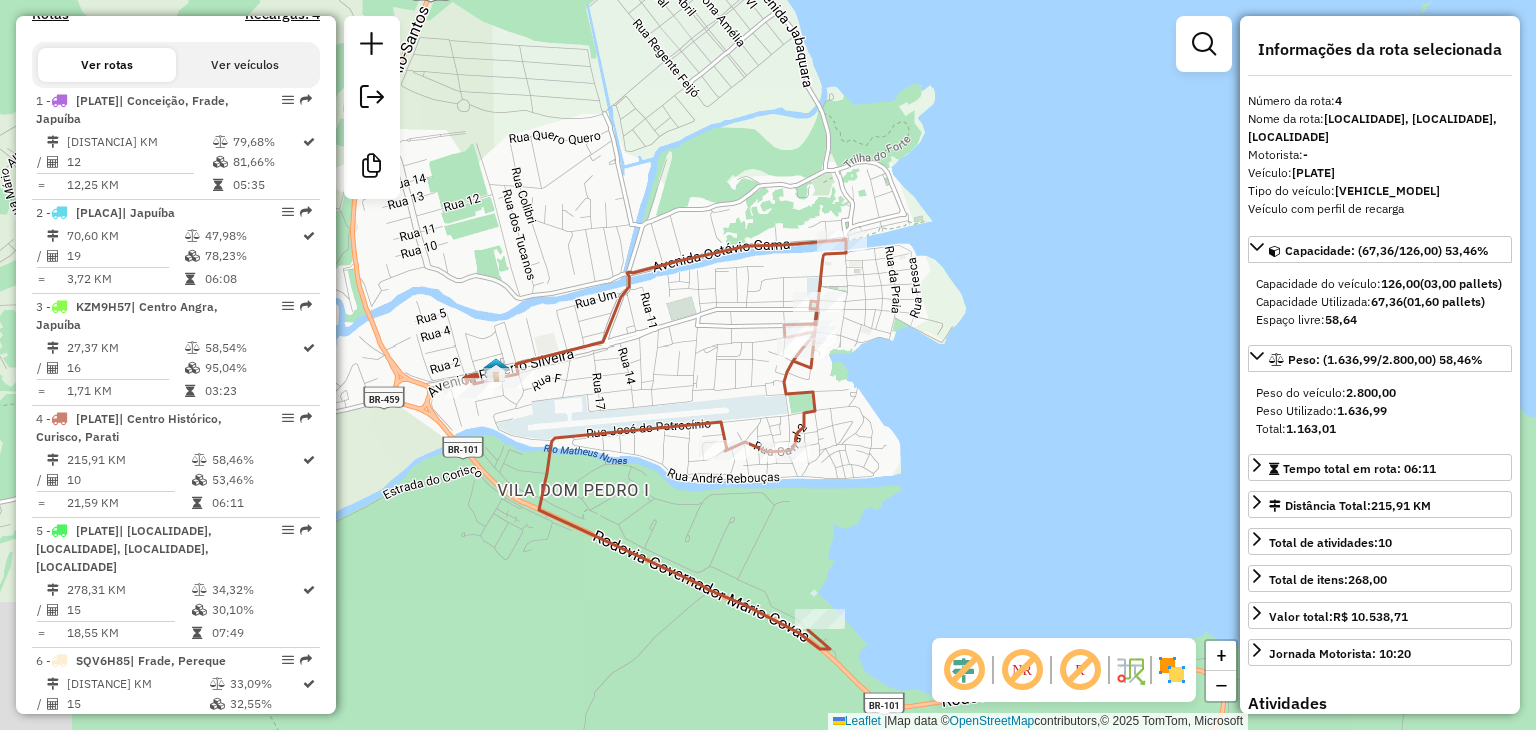 click on "Janela de atendimento Grade de atendimento Capacidade Transportadoras Veículos Cliente Pedidos  Rotas Selecione os dias de semana para filtrar as janelas de atendimento  Seg   Ter   Qua   Qui   Sex   Sáb   Dom  Informe o período da janela de atendimento: De: Até:  Filtrar exatamente a janela do cliente  Considerar janela de atendimento padrão  Selecione os dias de semana para filtrar as grades de atendimento  Seg   Ter   Qua   Qui   Sex   Sáb   Dom   Considerar clientes sem dia de atendimento cadastrado  Clientes fora do dia de atendimento selecionado Filtrar as atividades entre os valores definidos abaixo:  Peso mínimo:   Peso máximo:   Cubagem mínima:   Cubagem máxima:   De:   Até:  Filtrar as atividades entre o tempo de atendimento definido abaixo:  De:   Até:   Considerar capacidade total dos clientes não roteirizados Transportadora: Selecione um ou mais itens Tipo de veículo: Selecione um ou mais itens Veículo: Selecione um ou mais itens Motorista: Selecione um ou mais itens Nome: Rótulo:" 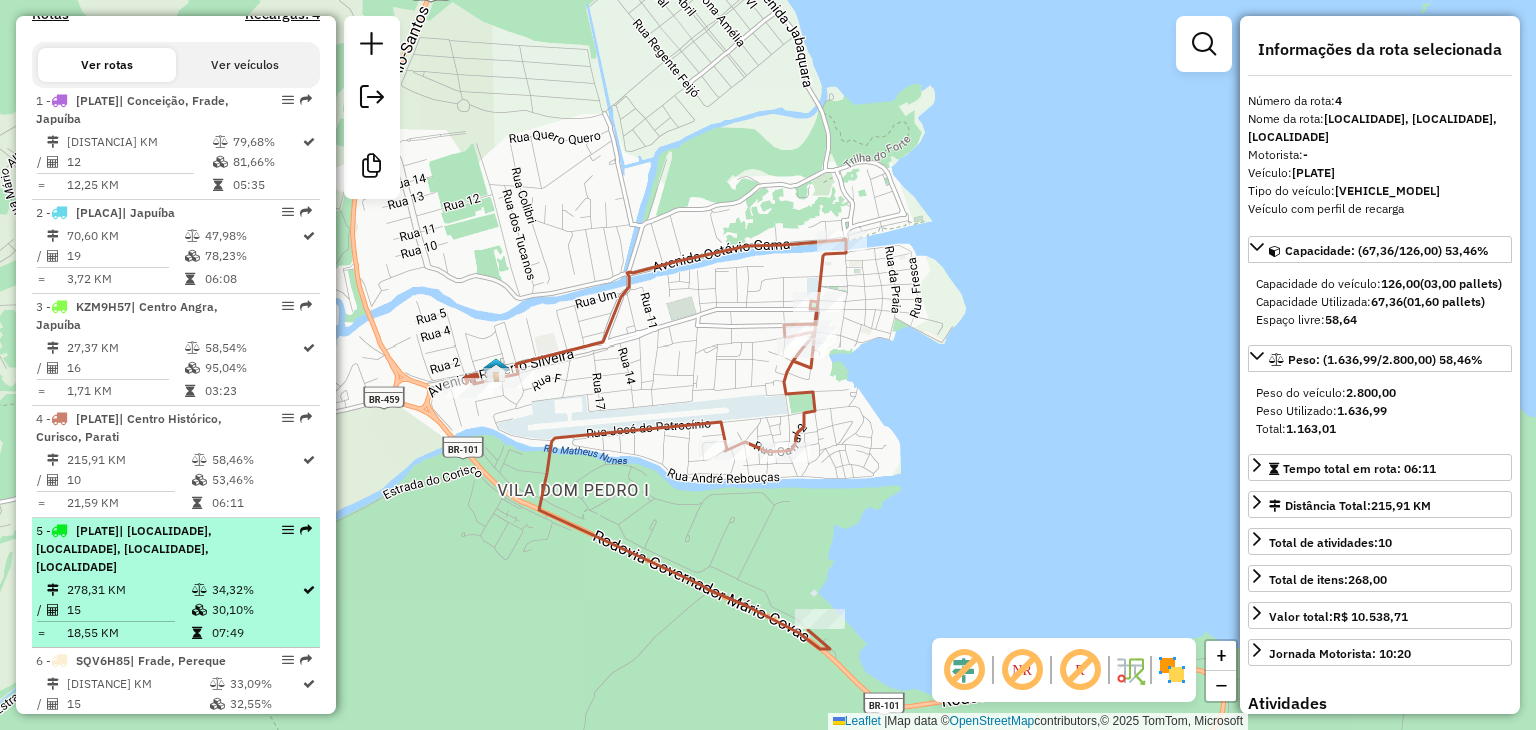 click on "[PLATE] | [CITY], [NEIGHBORHOOD], [CITY], [NEIGHBORHOOD]" at bounding box center (142, 549) 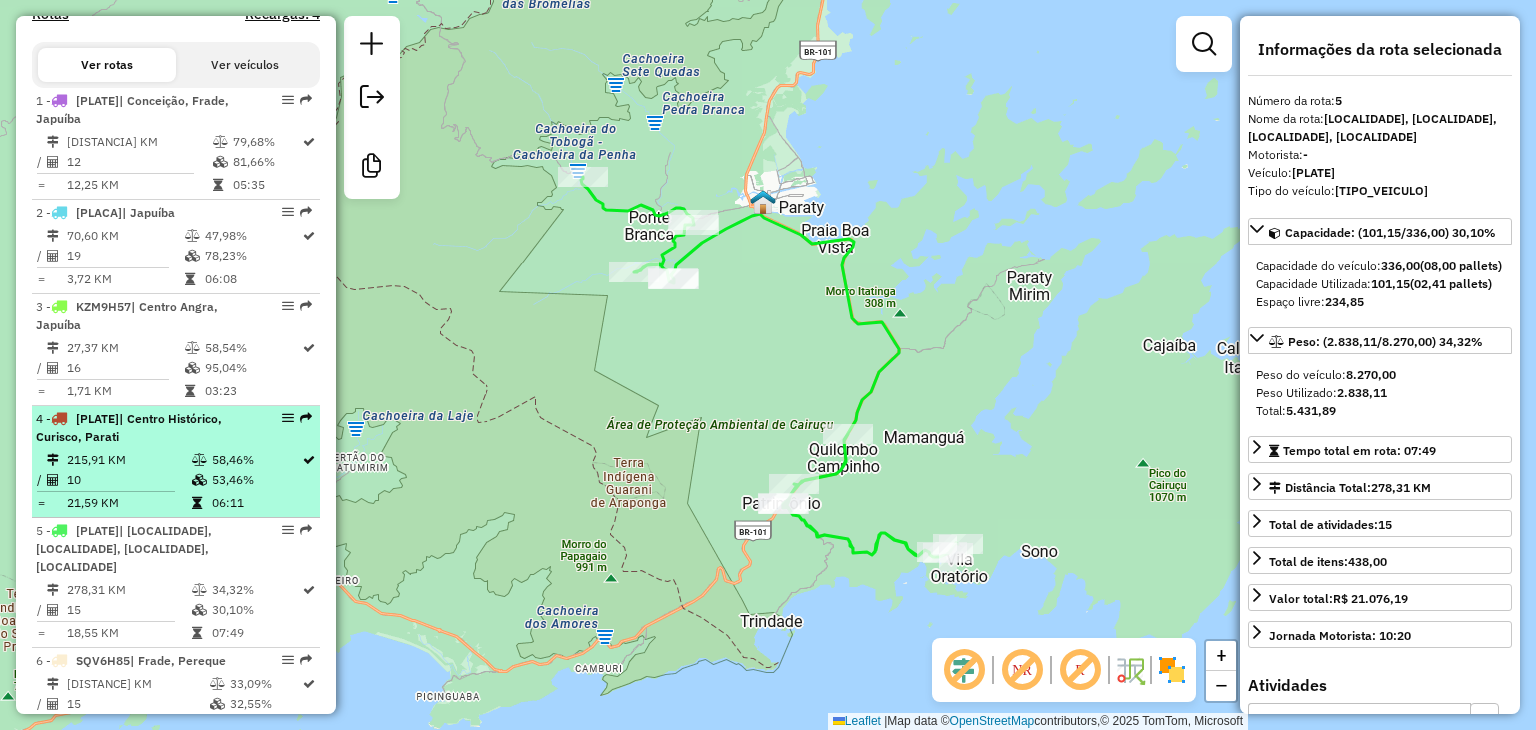 click at bounding box center [201, 460] 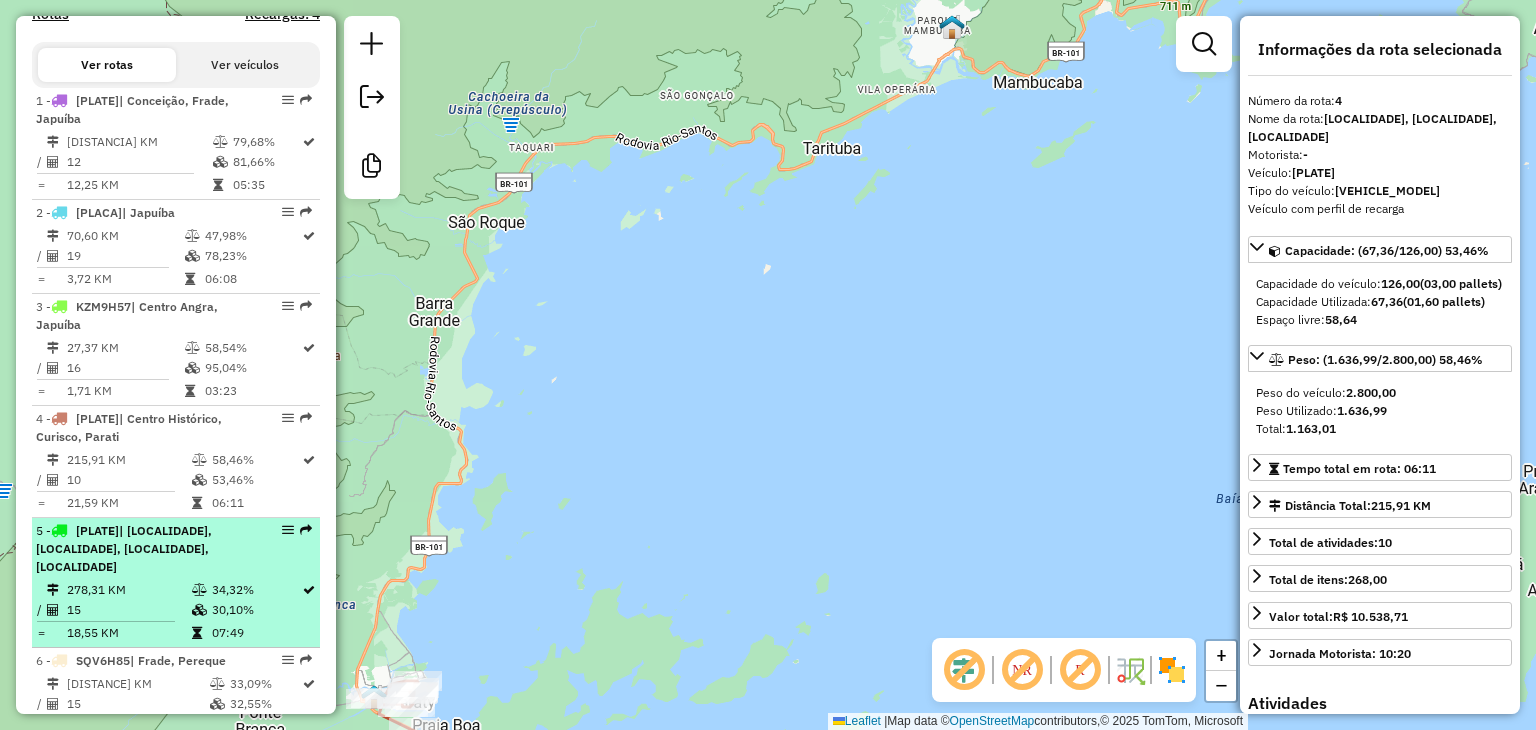 scroll, scrollTop: 792, scrollLeft: 0, axis: vertical 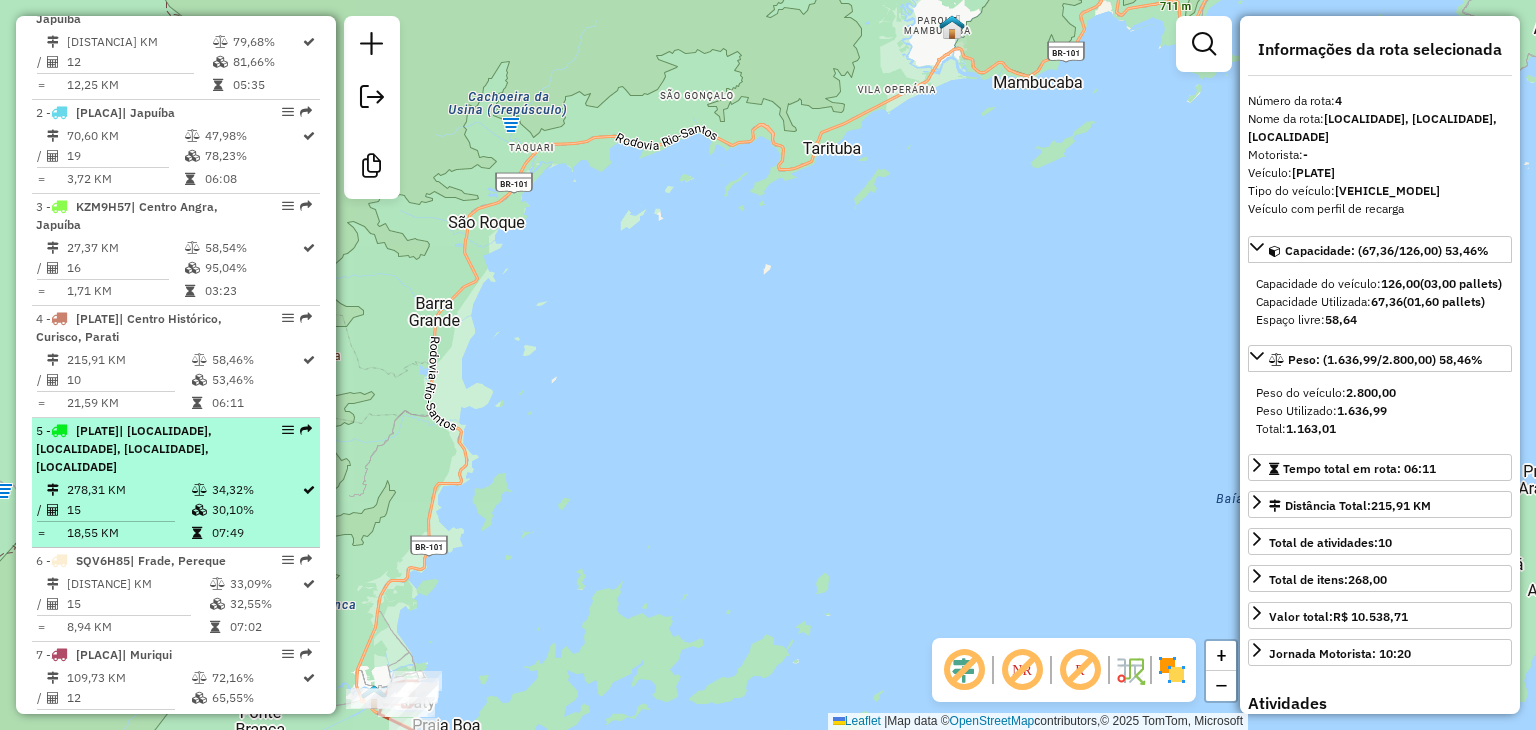 click on "278,31 KM" at bounding box center [128, 490] 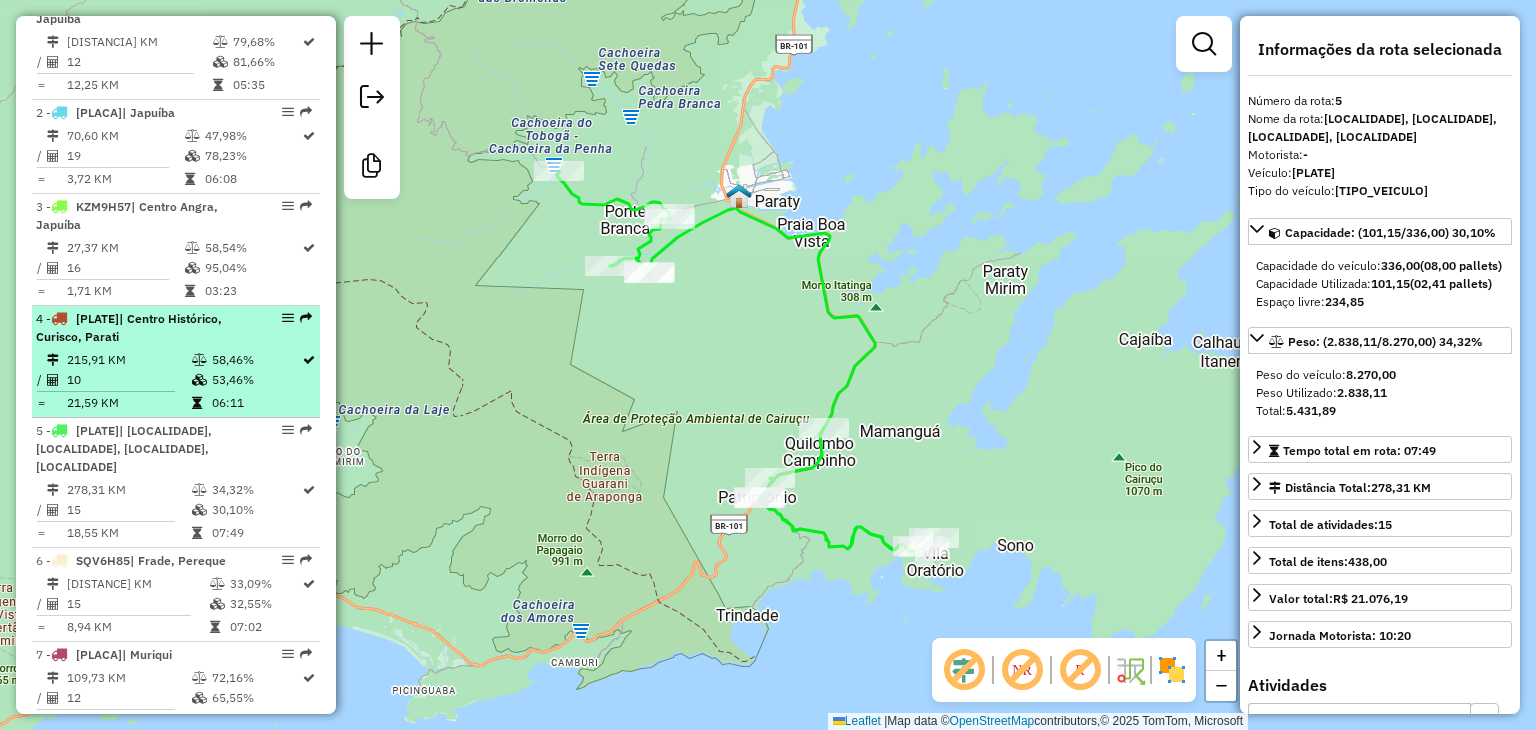 scroll, scrollTop: 892, scrollLeft: 0, axis: vertical 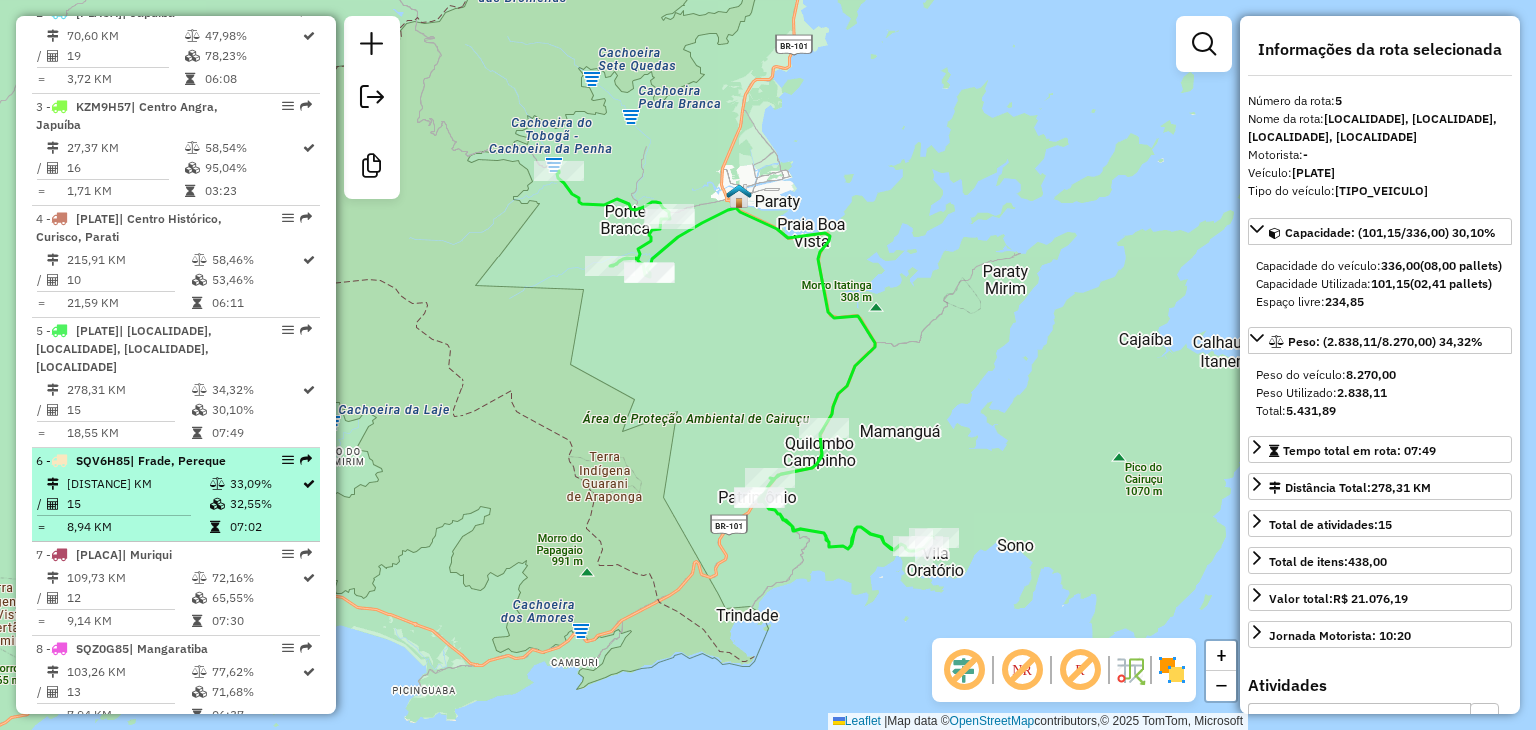 click at bounding box center [219, 504] 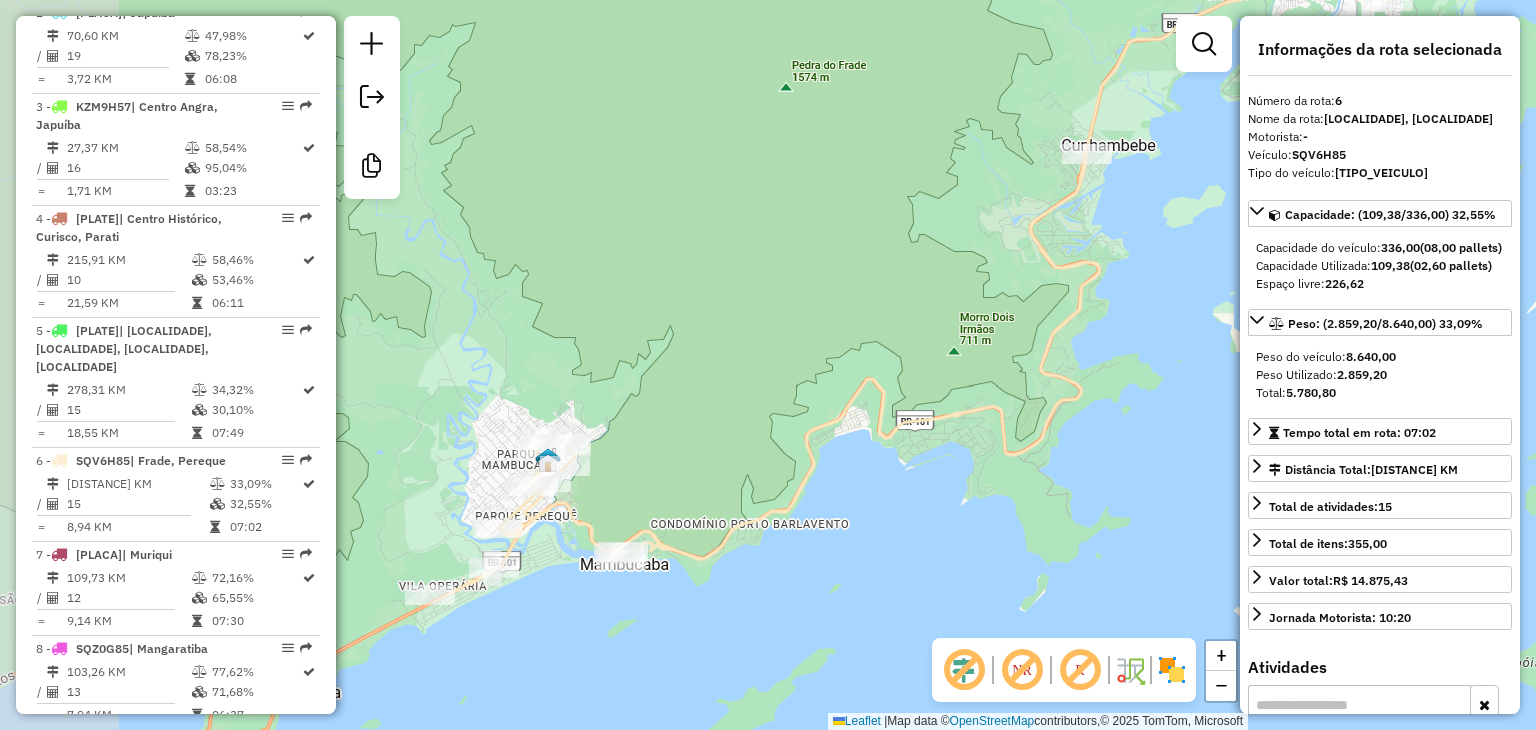 drag, startPoint x: 573, startPoint y: 490, endPoint x: 714, endPoint y: 423, distance: 156.10893 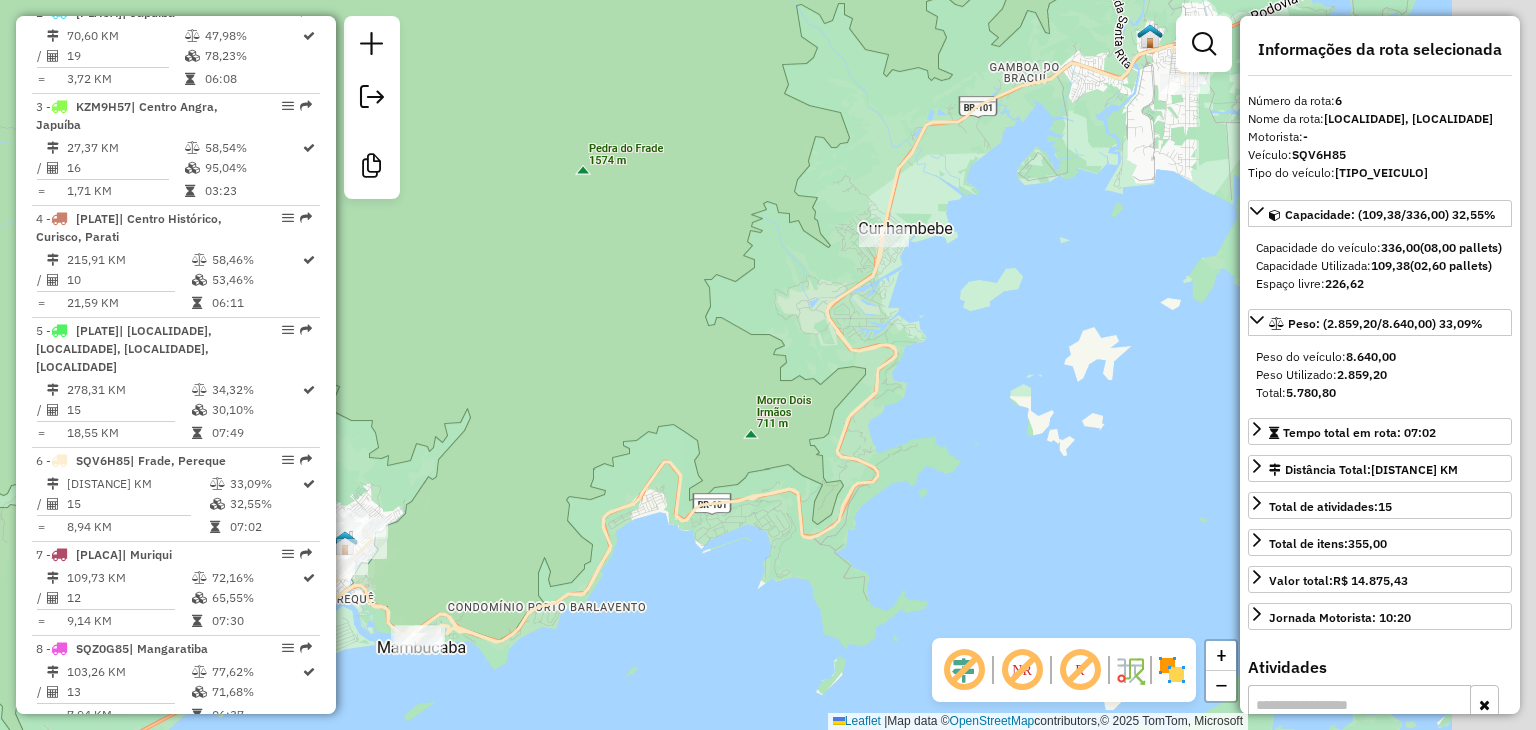 drag, startPoint x: 831, startPoint y: 457, endPoint x: 764, endPoint y: 491, distance: 75.13322 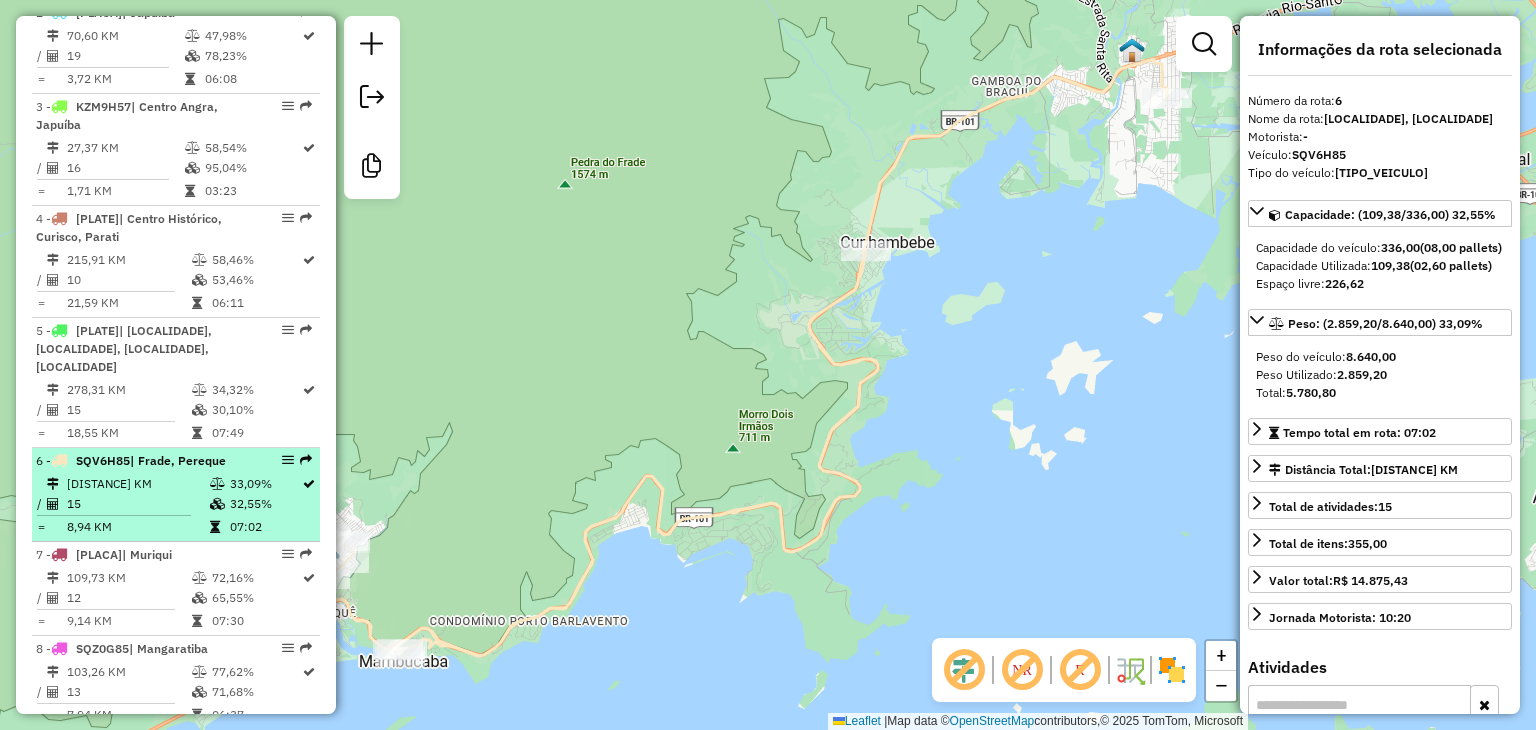 scroll, scrollTop: 1092, scrollLeft: 0, axis: vertical 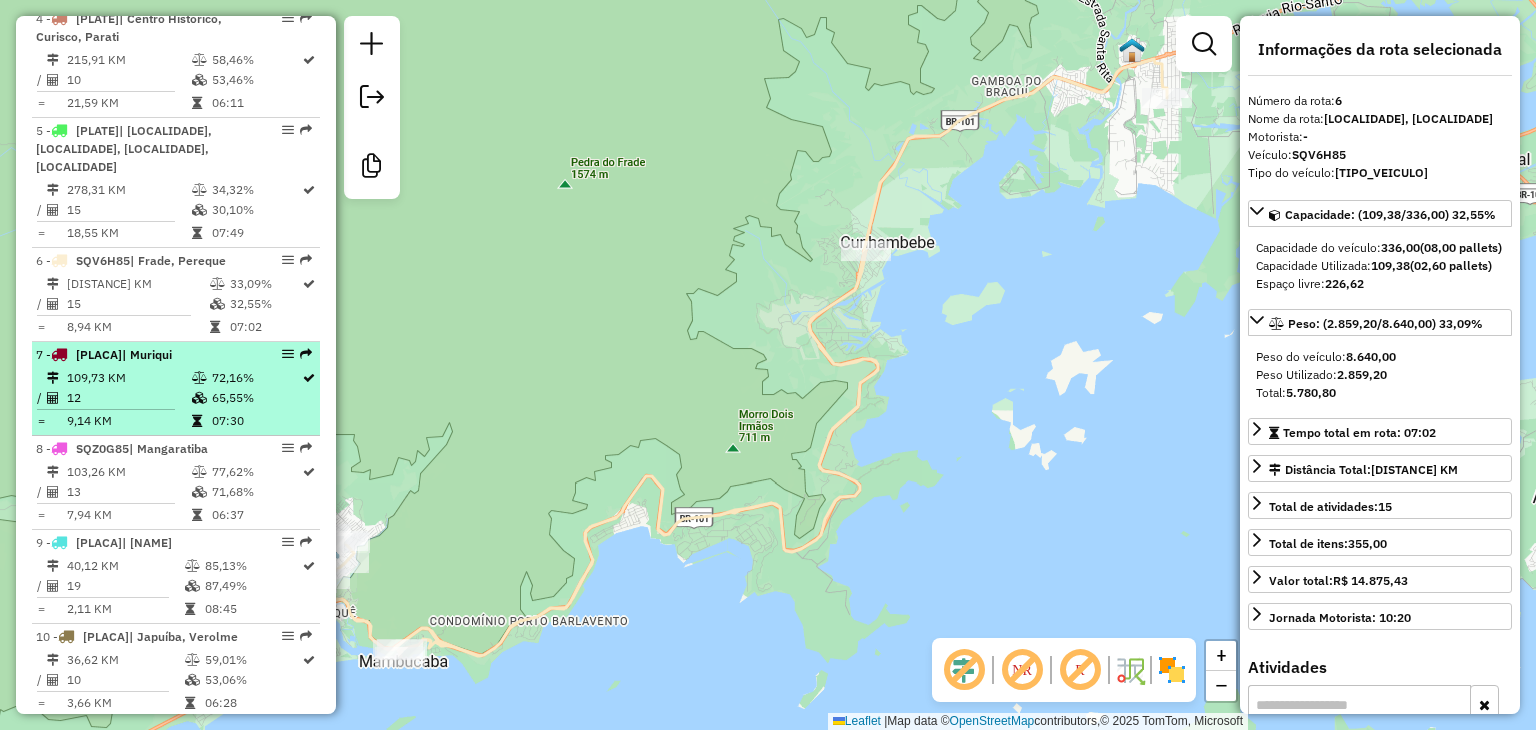 click on "12" at bounding box center (128, 398) 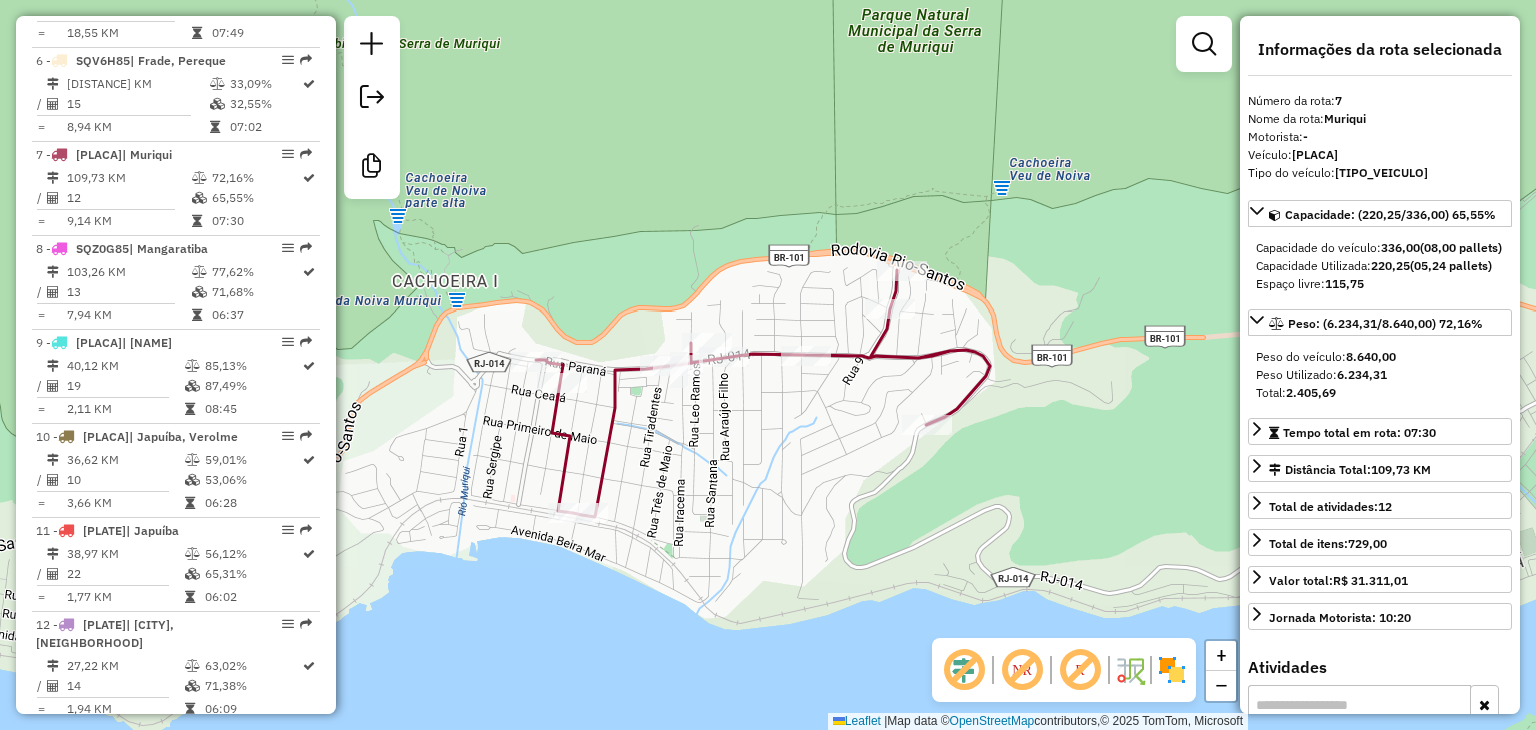 scroll, scrollTop: 1192, scrollLeft: 0, axis: vertical 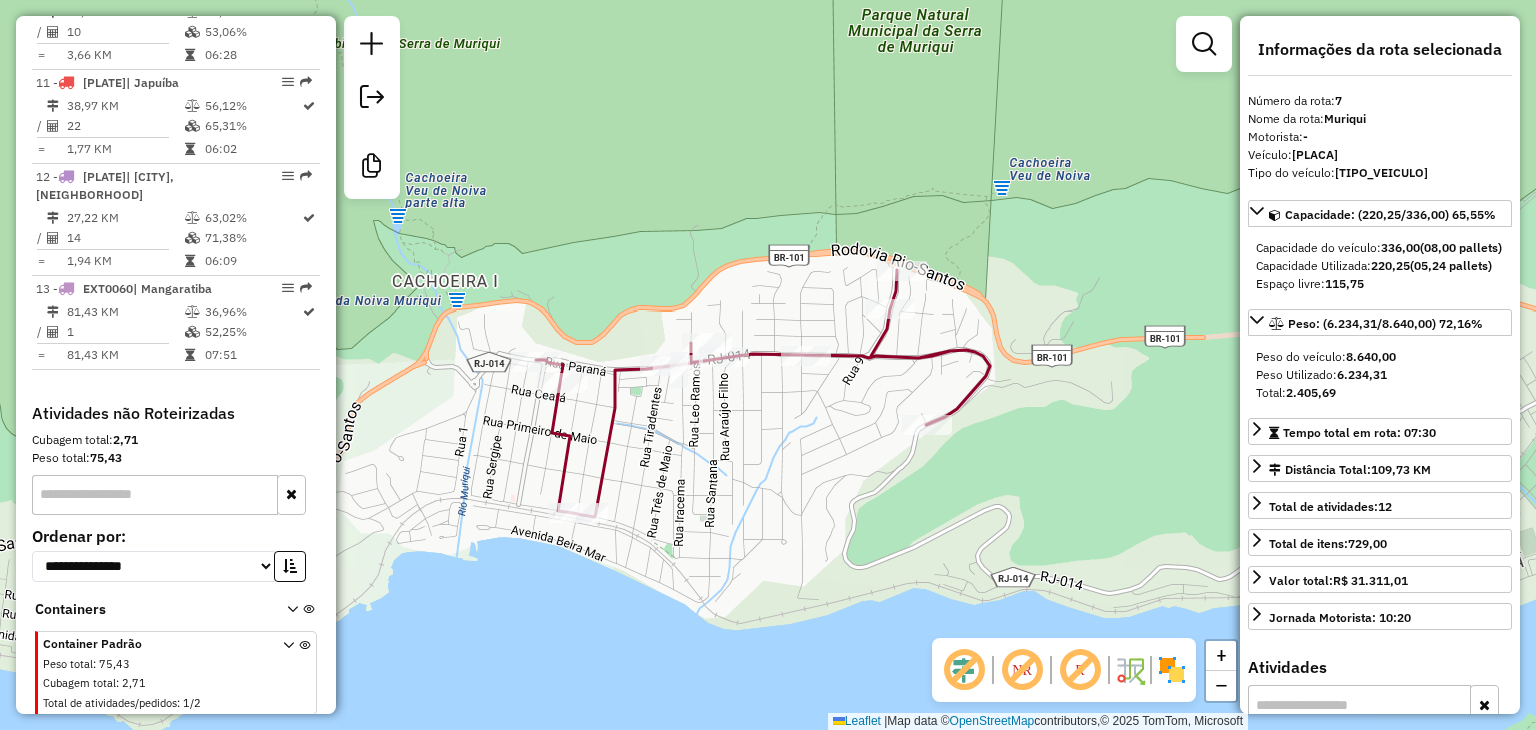 type 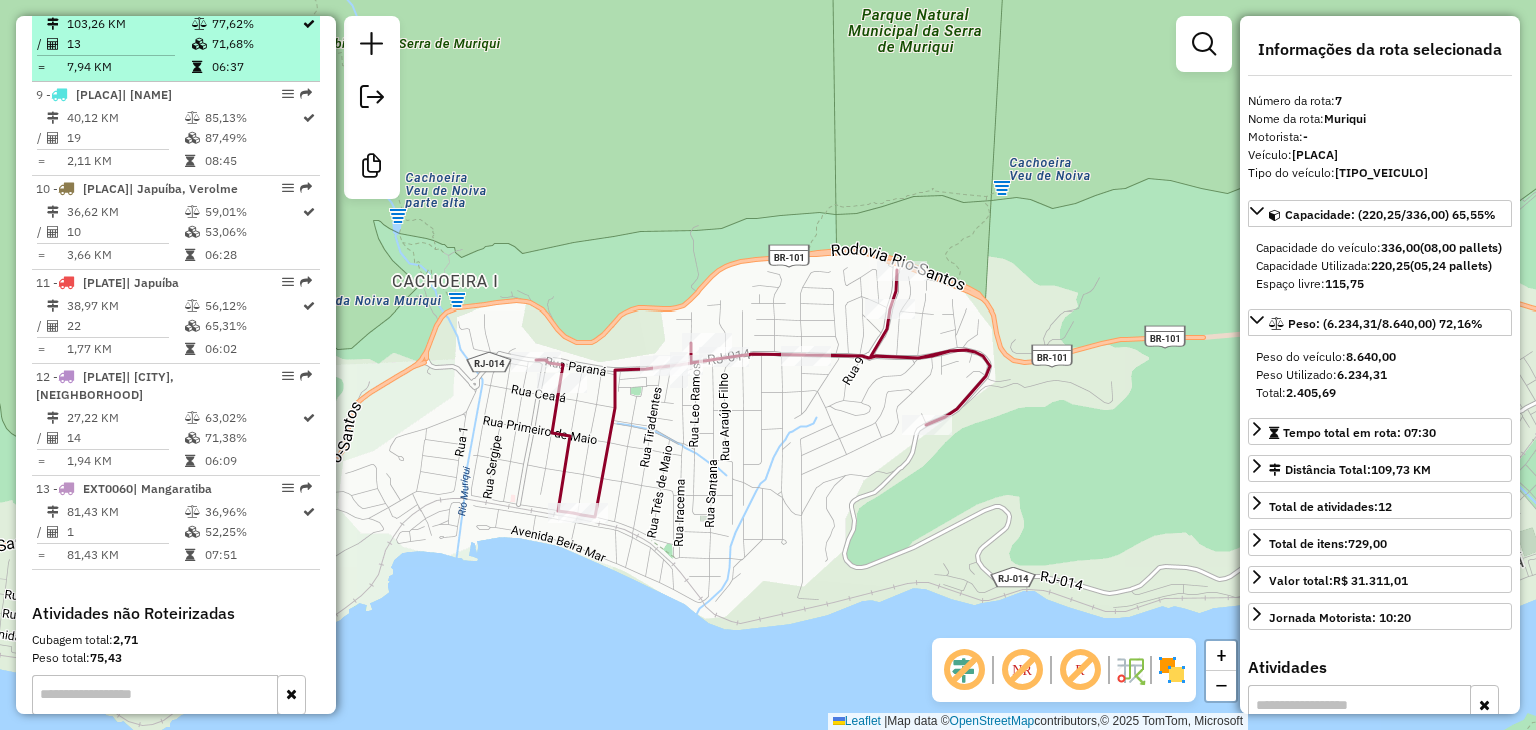 scroll, scrollTop: 1340, scrollLeft: 0, axis: vertical 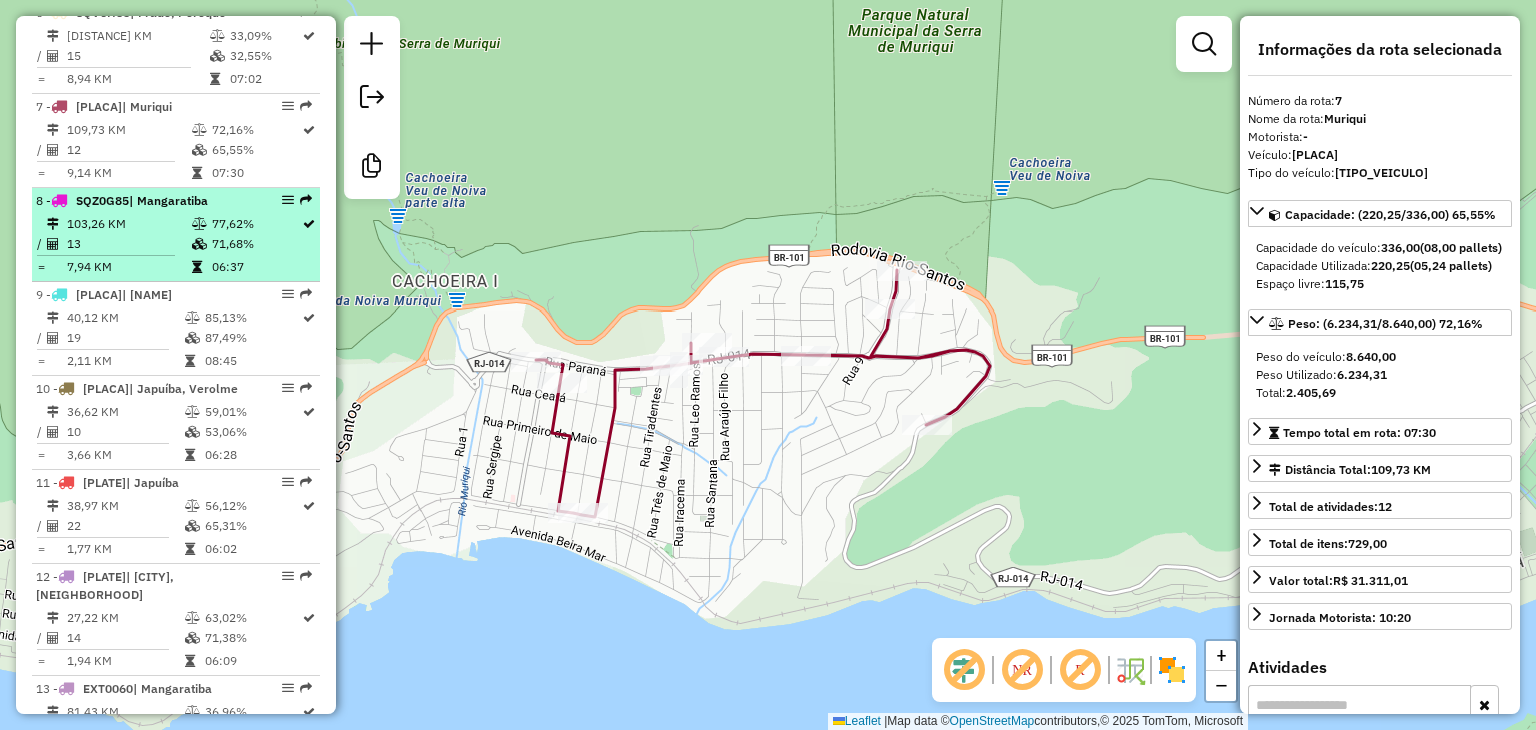 click on "13" at bounding box center (128, 244) 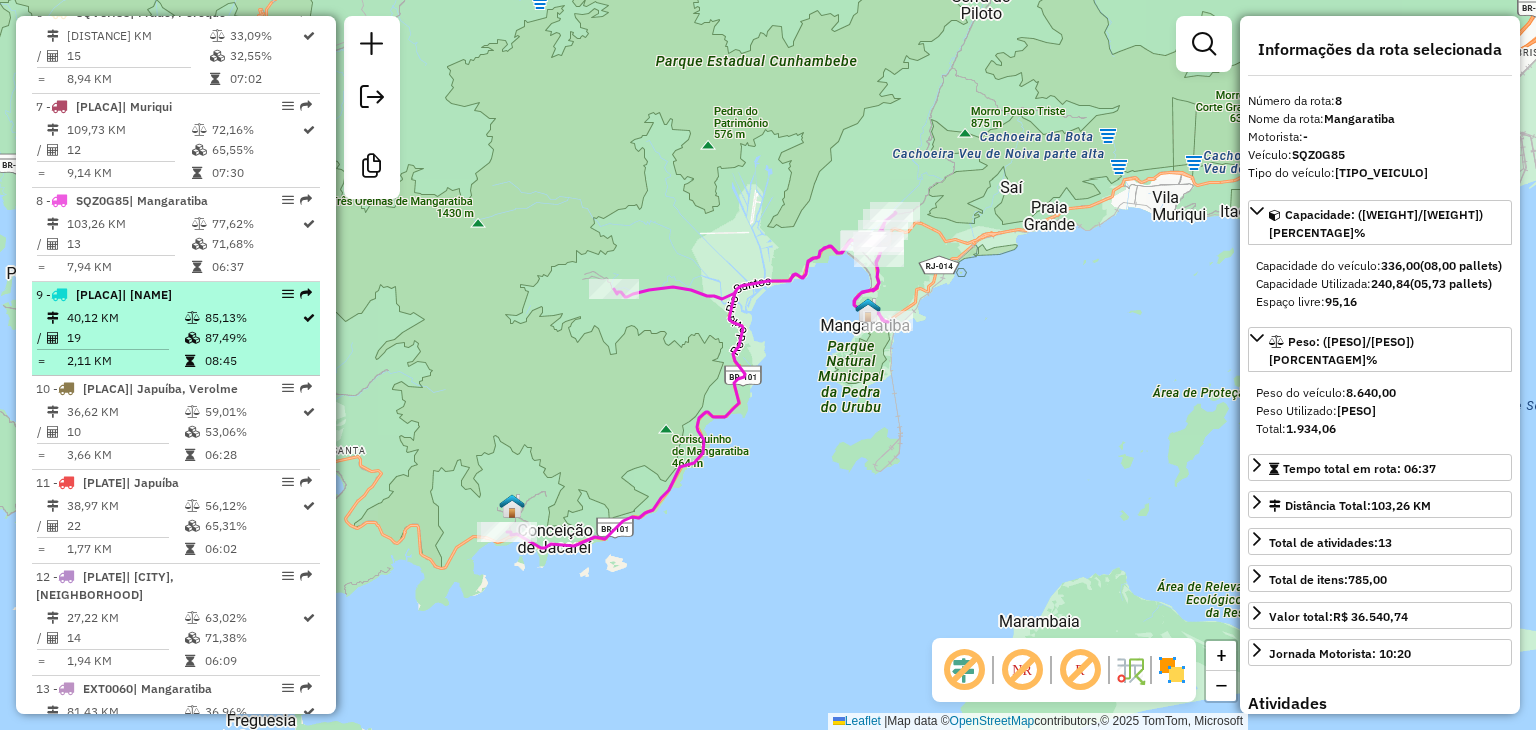 click on "08:45" at bounding box center [252, 361] 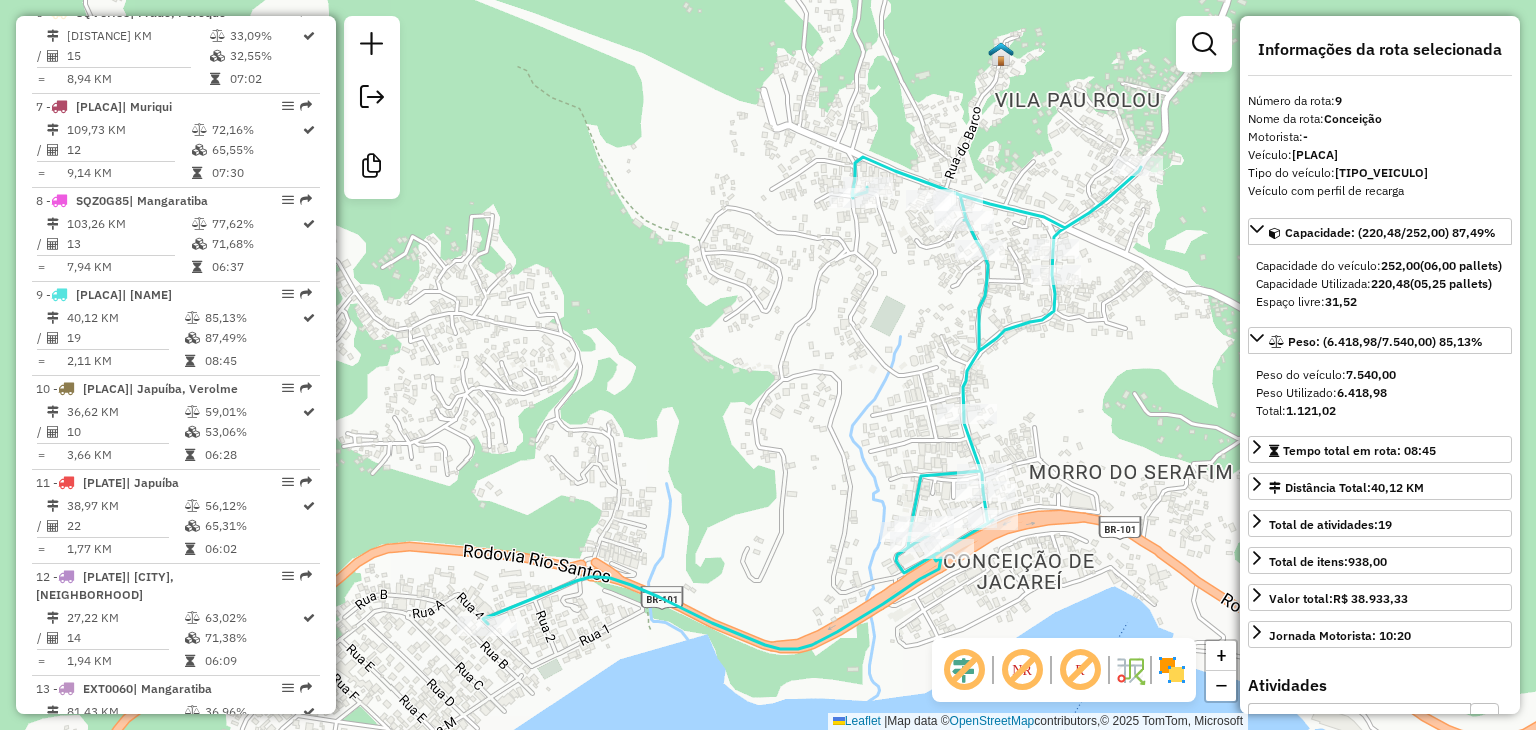 drag, startPoint x: 734, startPoint y: 403, endPoint x: 649, endPoint y: 385, distance: 86.88498 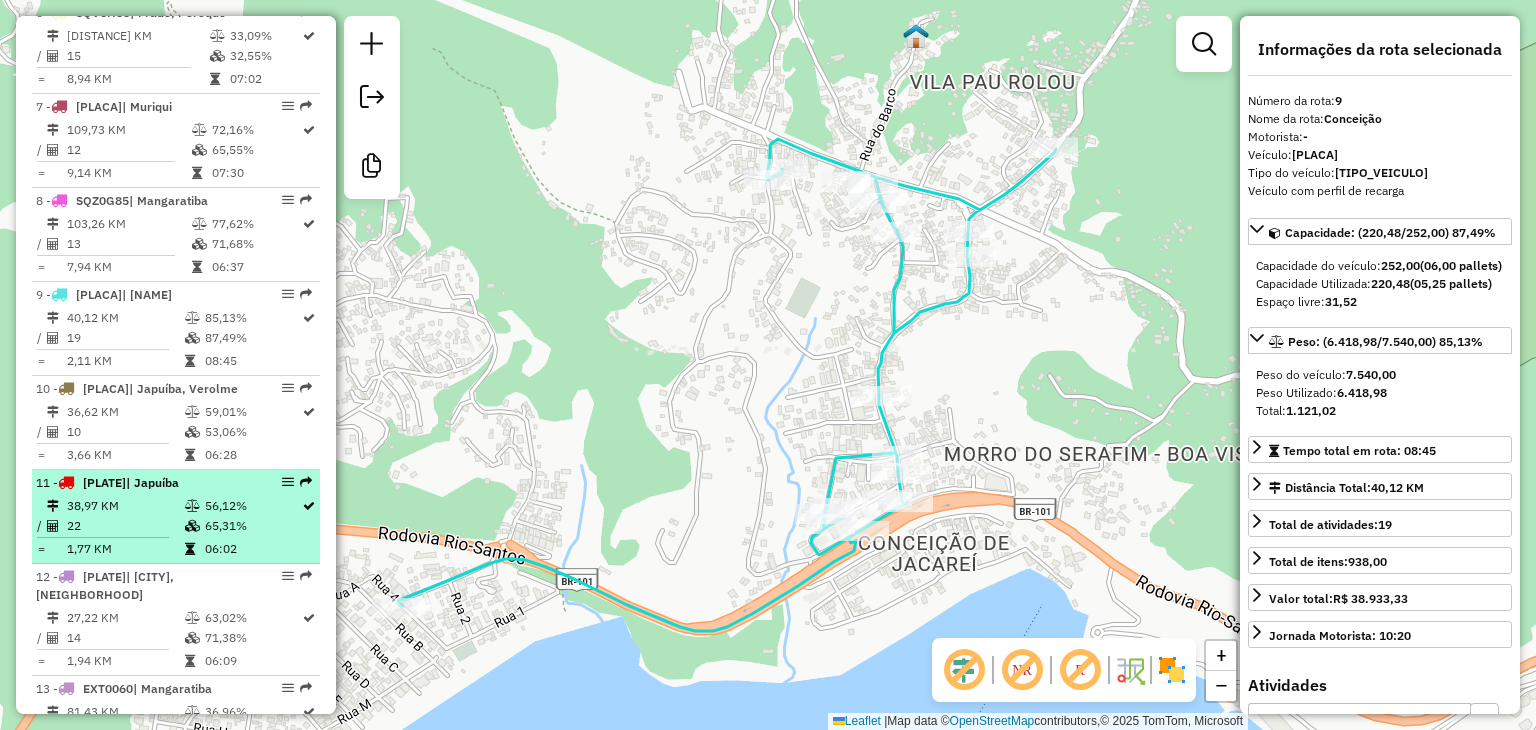 scroll, scrollTop: 1440, scrollLeft: 0, axis: vertical 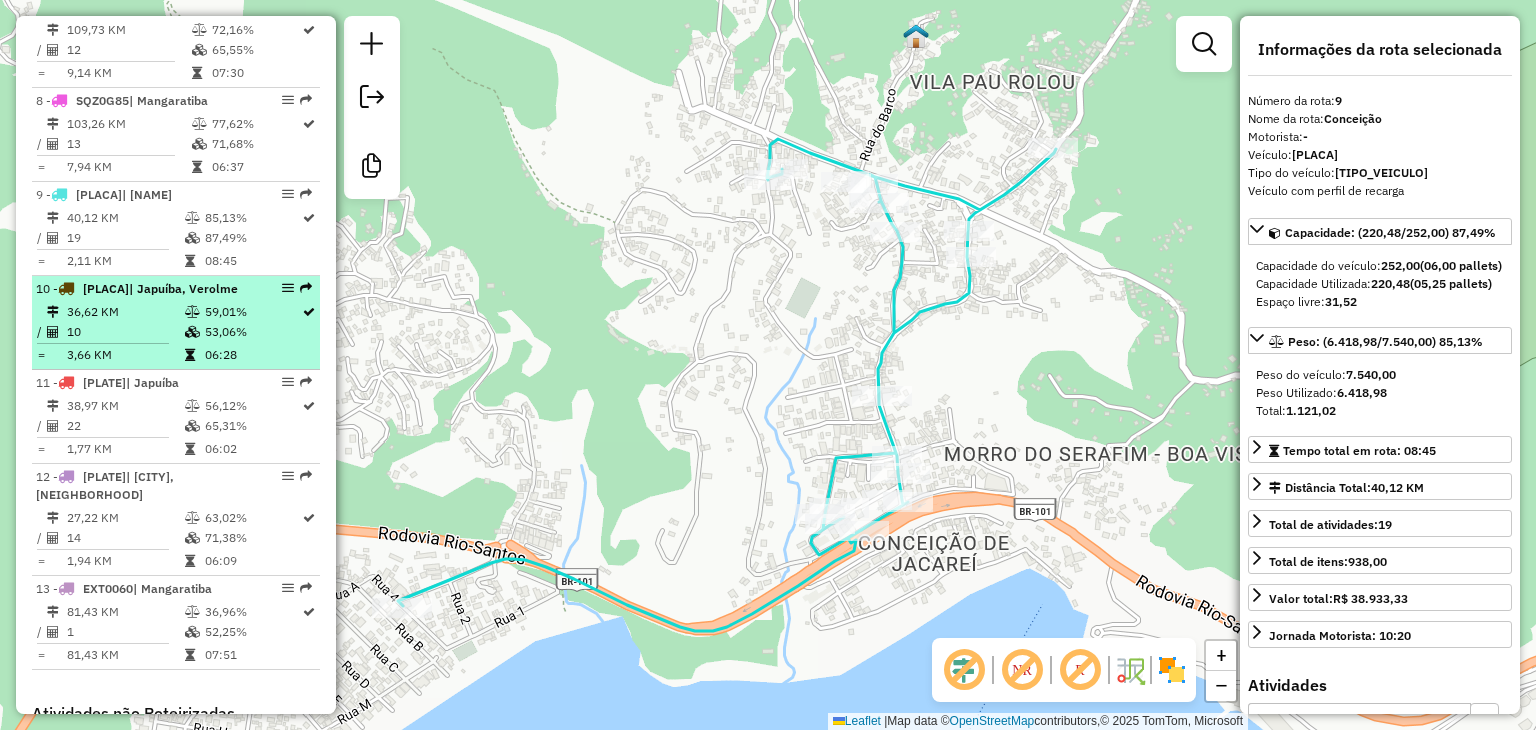 click on "3,66 KM" at bounding box center [125, 355] 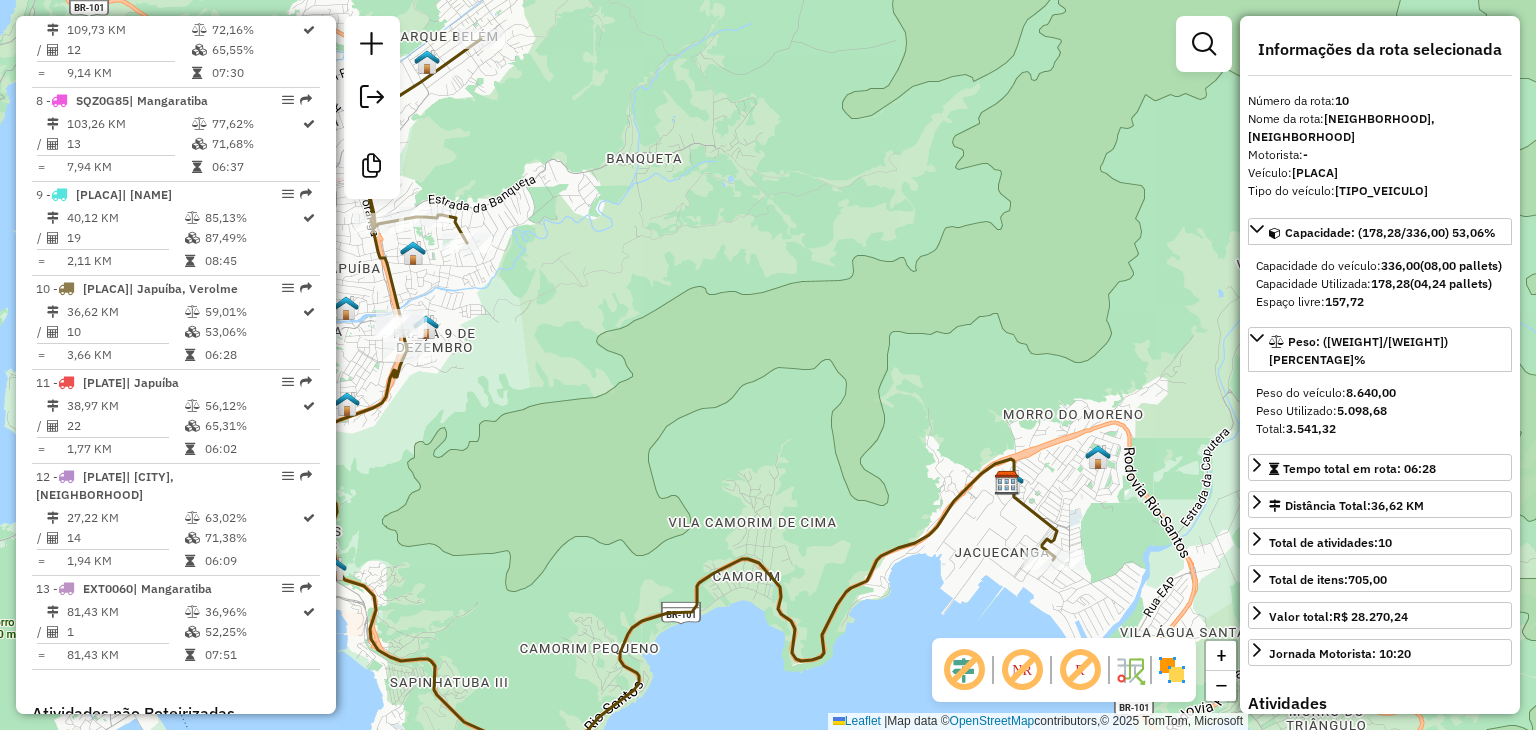 drag, startPoint x: 960, startPoint y: 529, endPoint x: 889, endPoint y: 441, distance: 113.07078 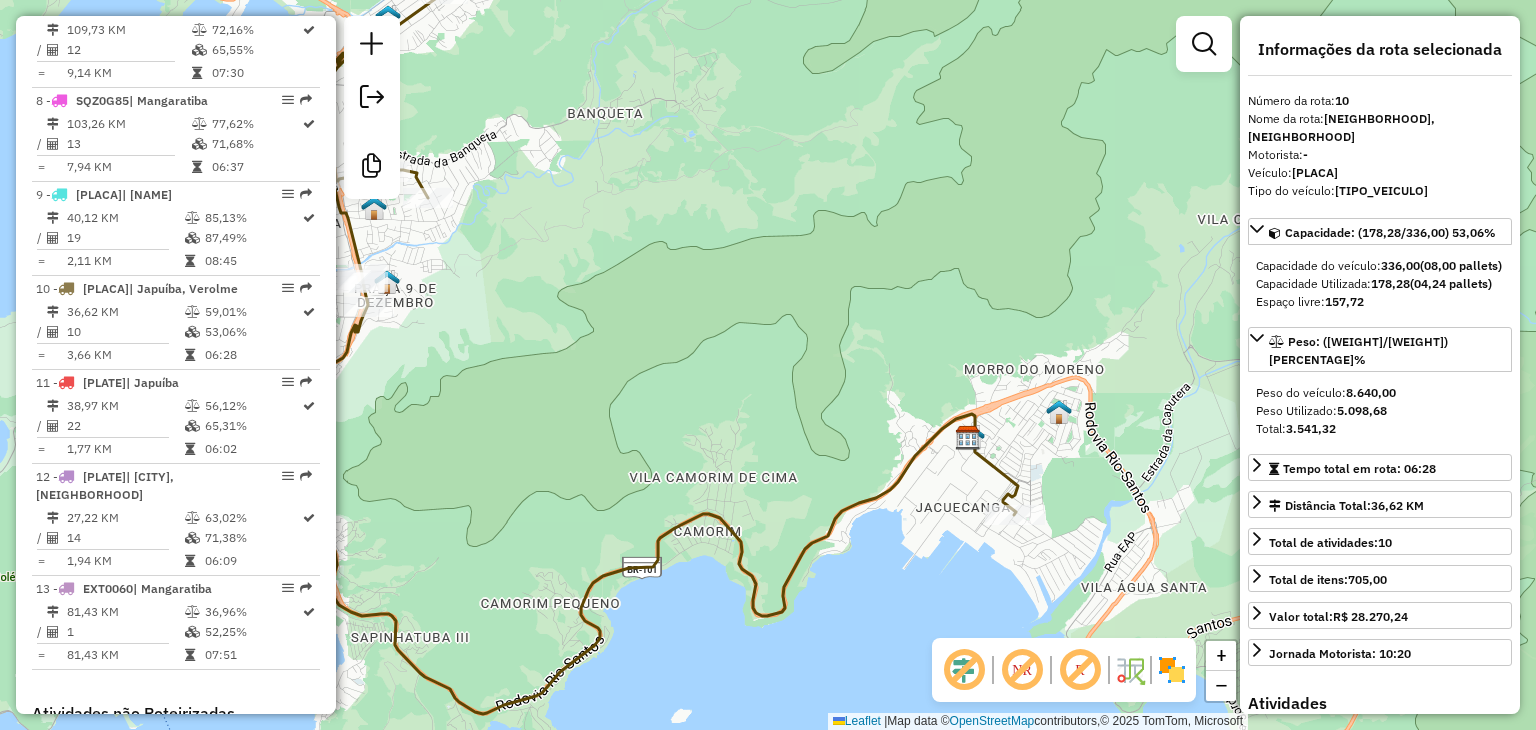 drag, startPoint x: 593, startPoint y: 433, endPoint x: 682, endPoint y: 467, distance: 95.27329 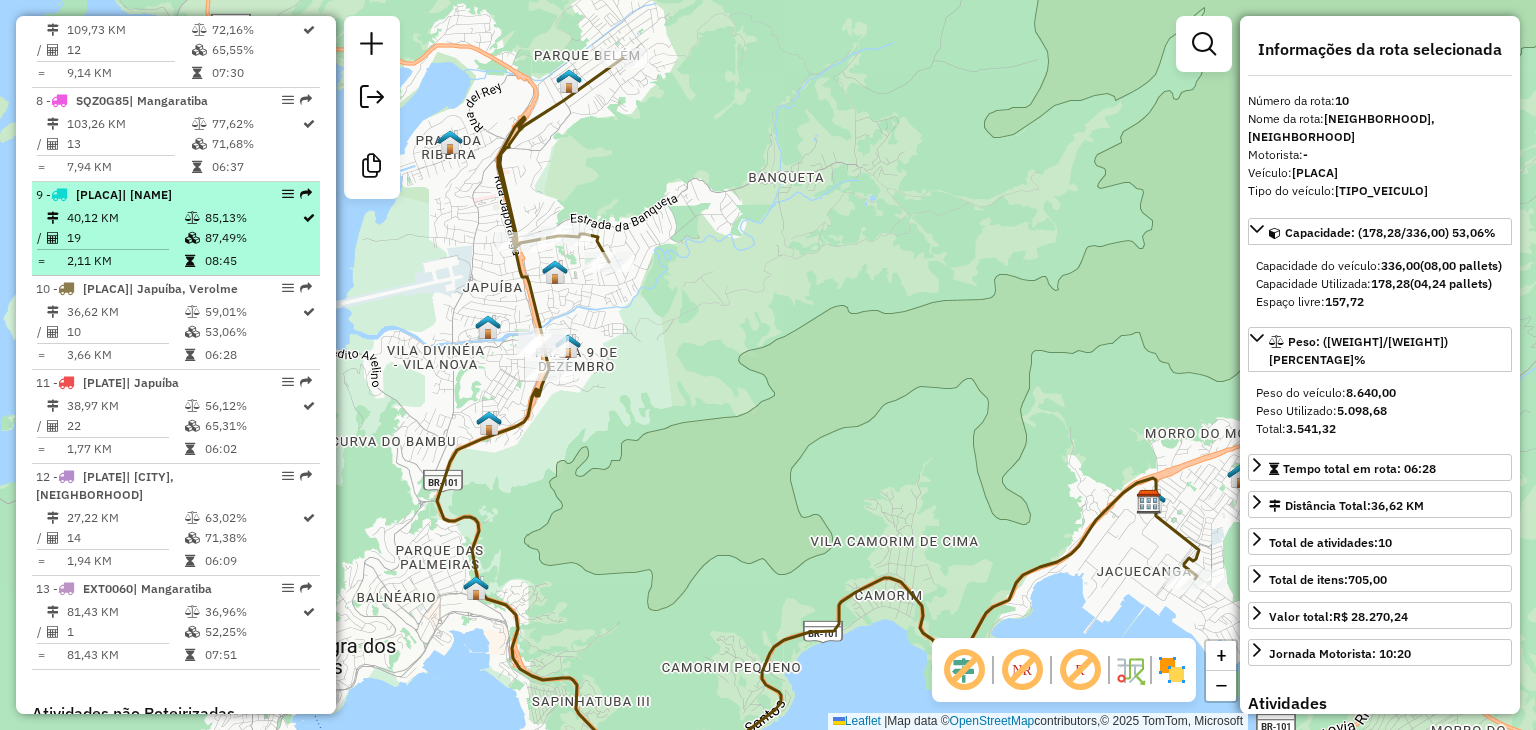 click at bounding box center [192, 238] 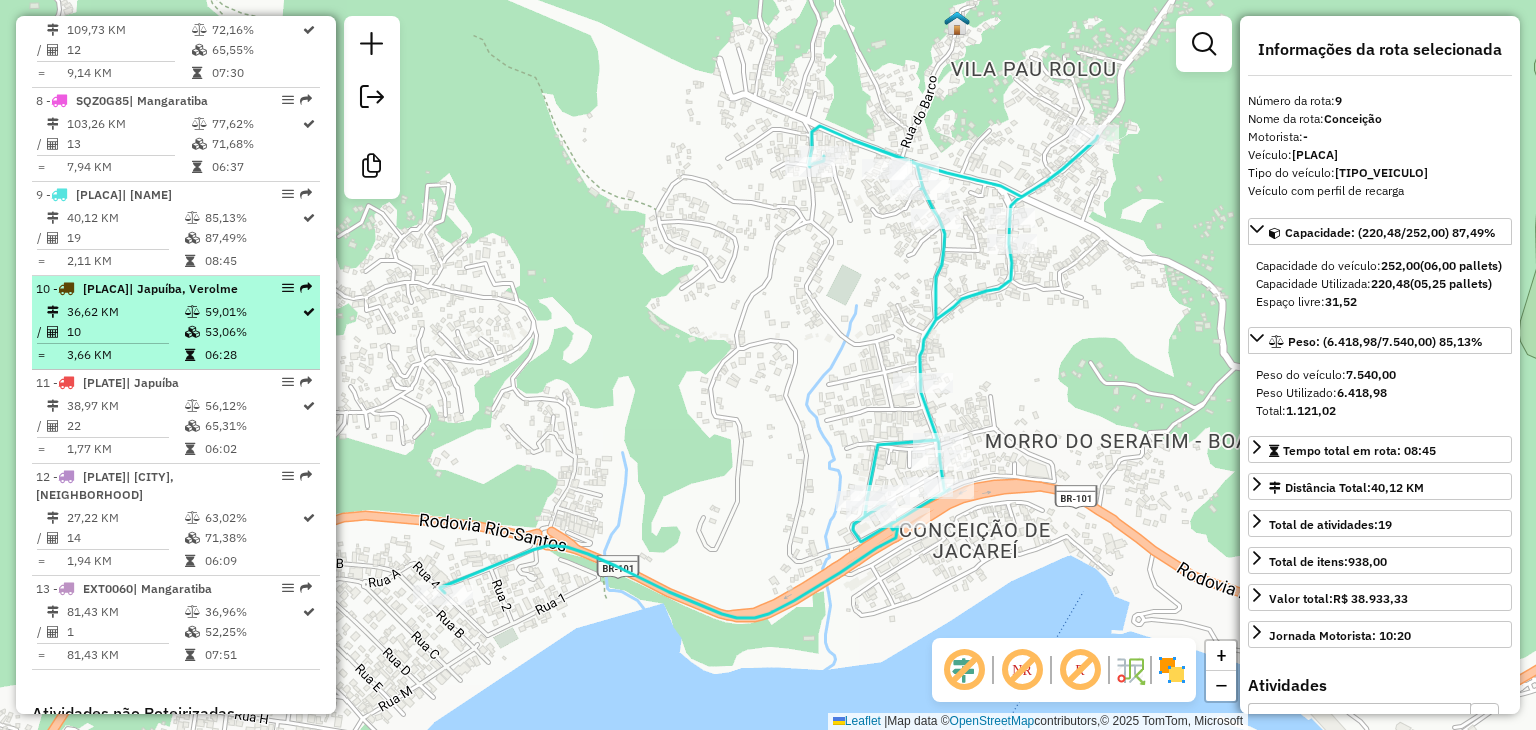 click on "10 - [PLACA] | [LOCALIDADE], [LOCALIDADE]" at bounding box center (142, 289) 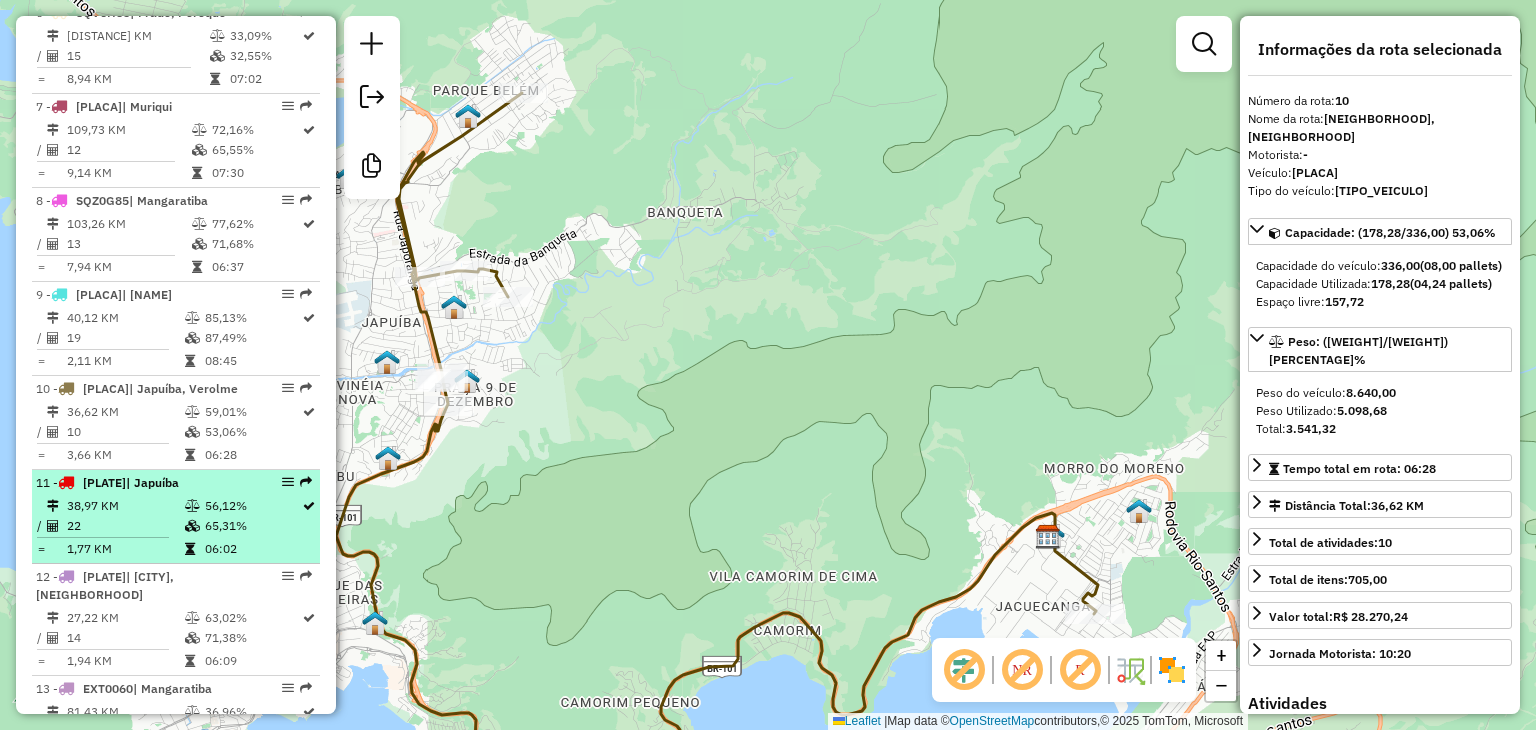 scroll, scrollTop: 1240, scrollLeft: 0, axis: vertical 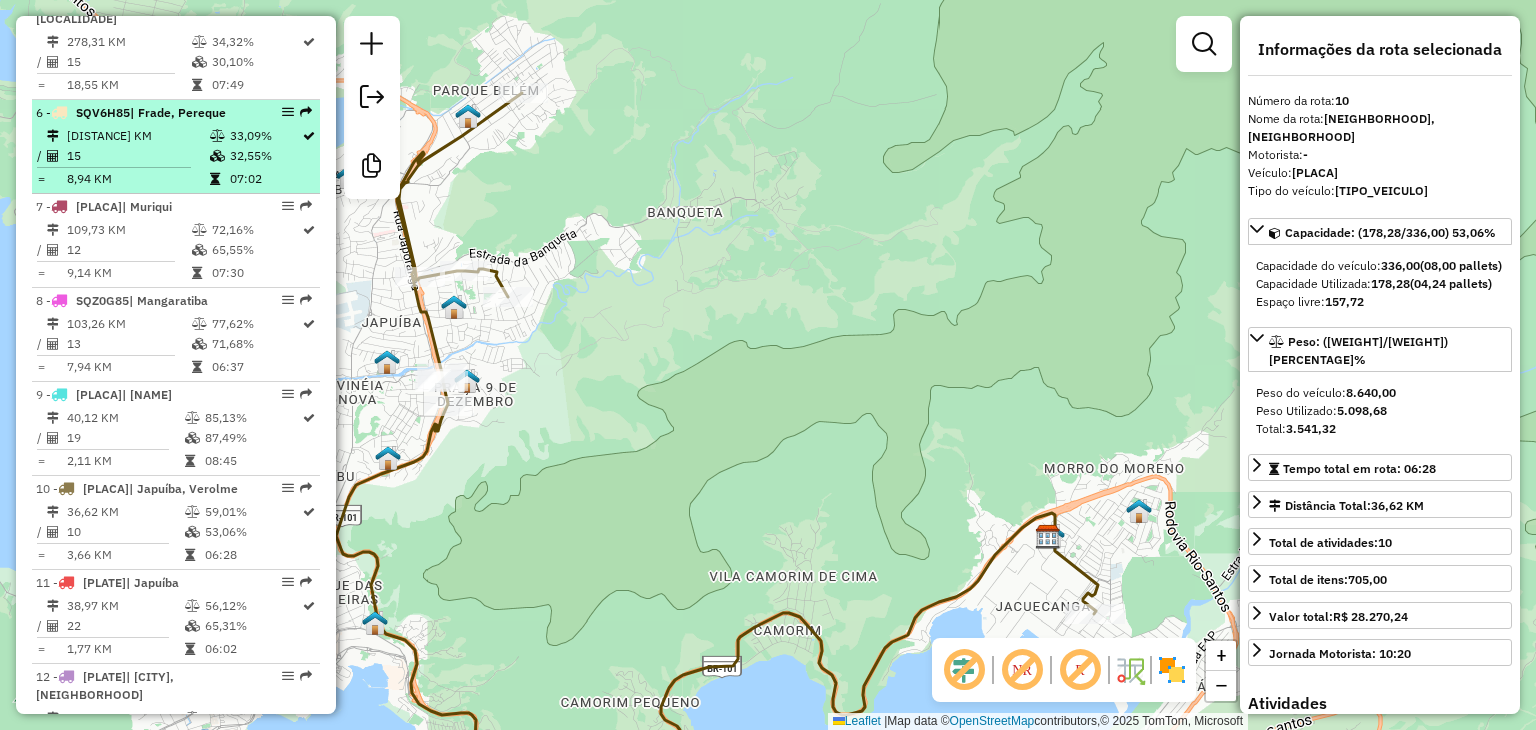 click on "15" at bounding box center [137, 156] 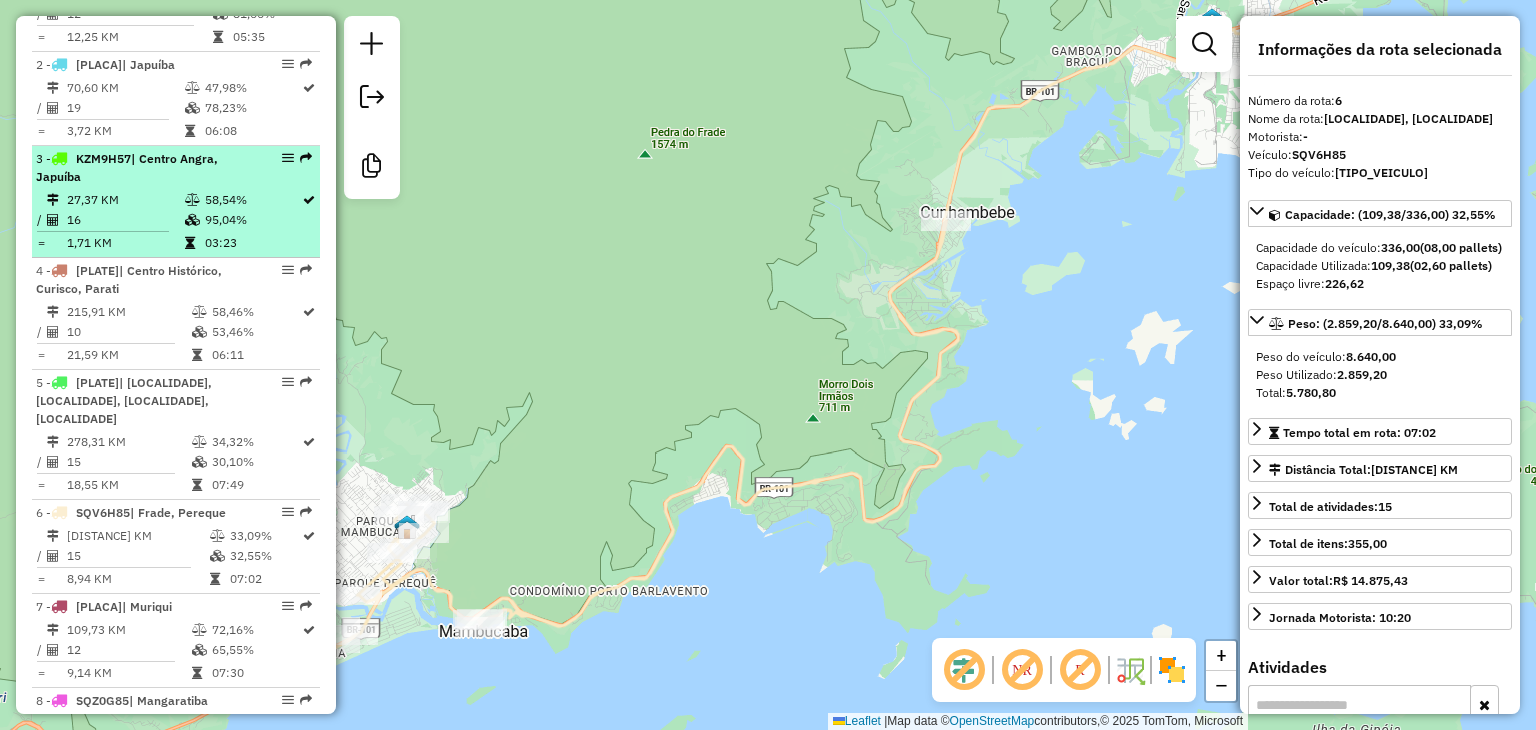 scroll, scrollTop: 740, scrollLeft: 0, axis: vertical 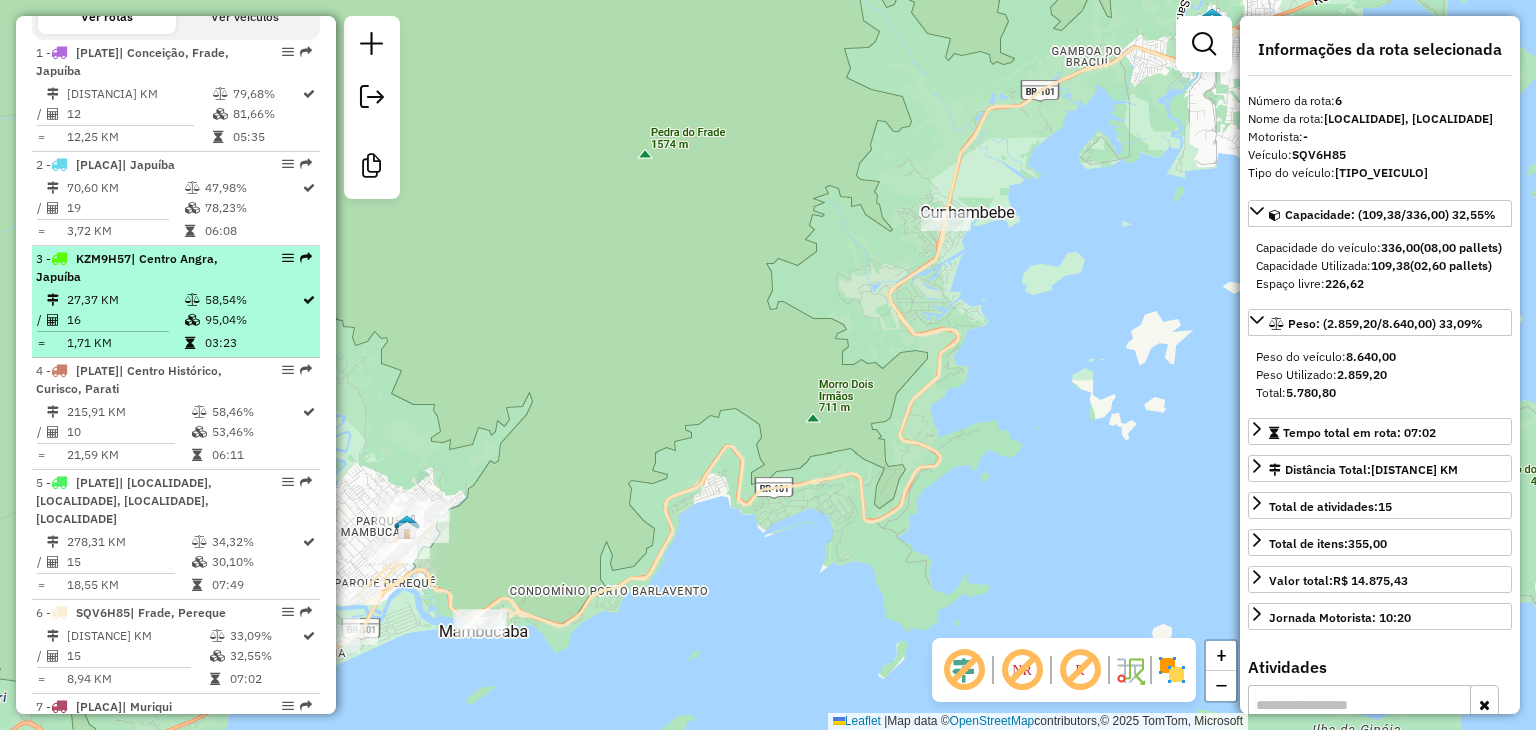 click at bounding box center [192, 300] 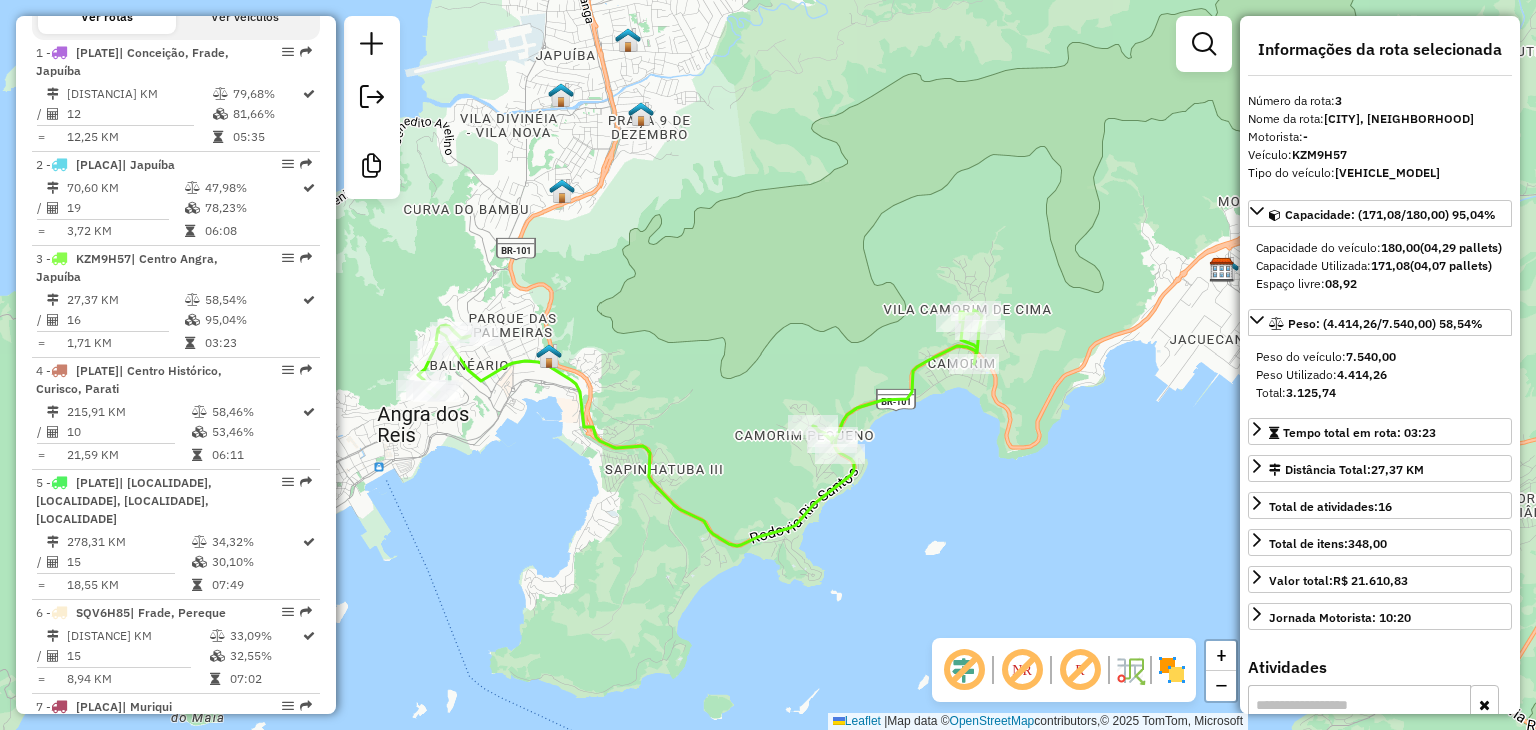 drag, startPoint x: 457, startPoint y: 435, endPoint x: 564, endPoint y: 435, distance: 107 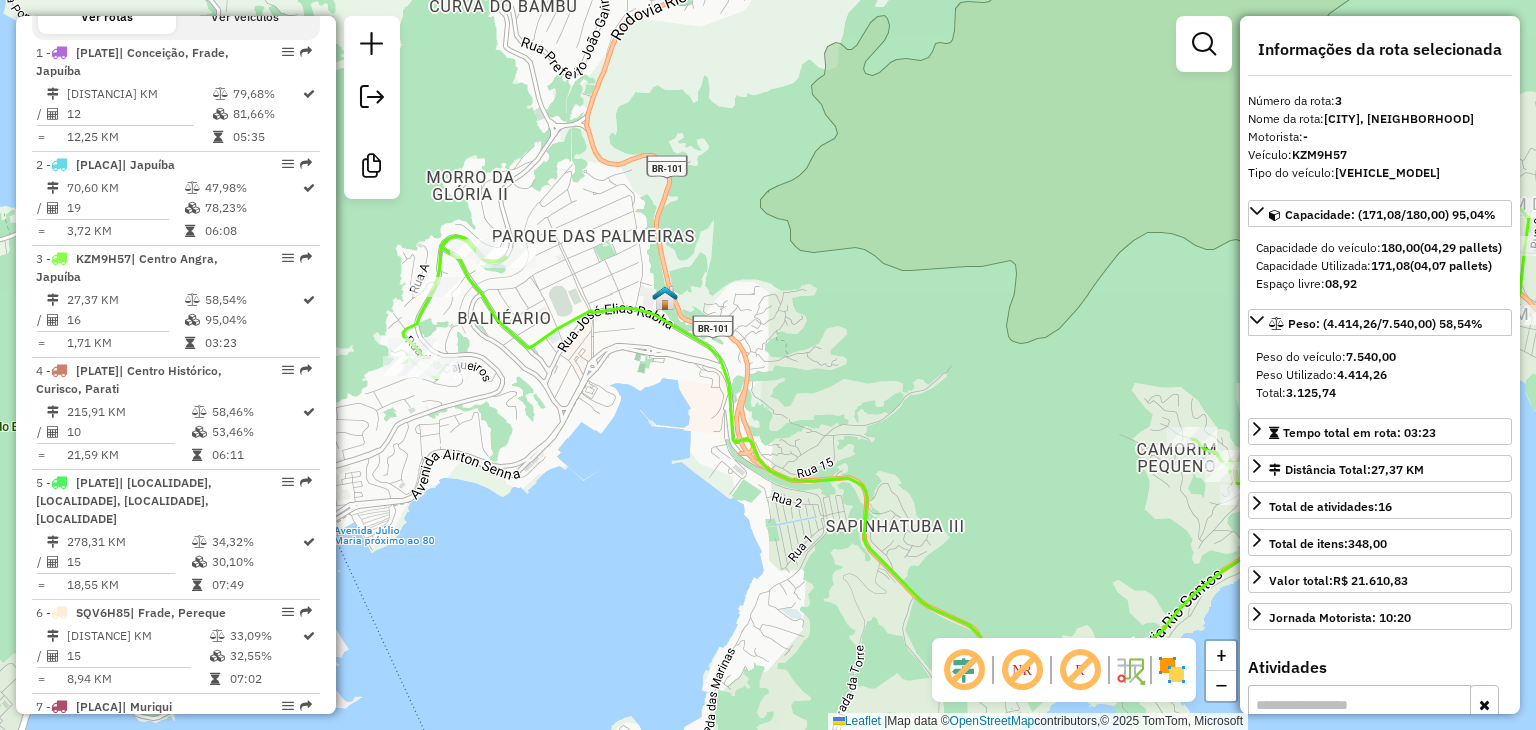 drag, startPoint x: 506, startPoint y: 392, endPoint x: 637, endPoint y: 413, distance: 132.67253 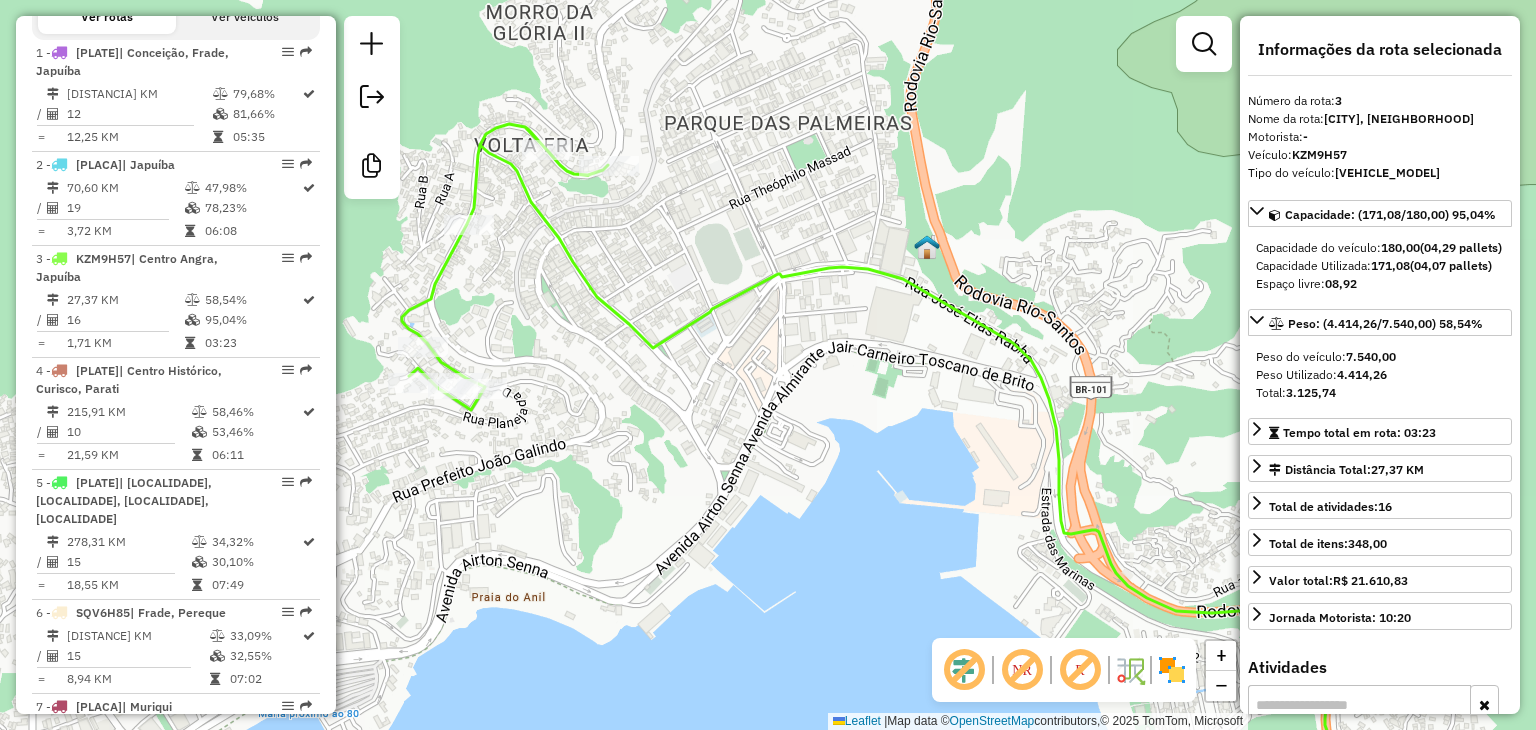 drag, startPoint x: 560, startPoint y: 380, endPoint x: 597, endPoint y: 403, distance: 43.56604 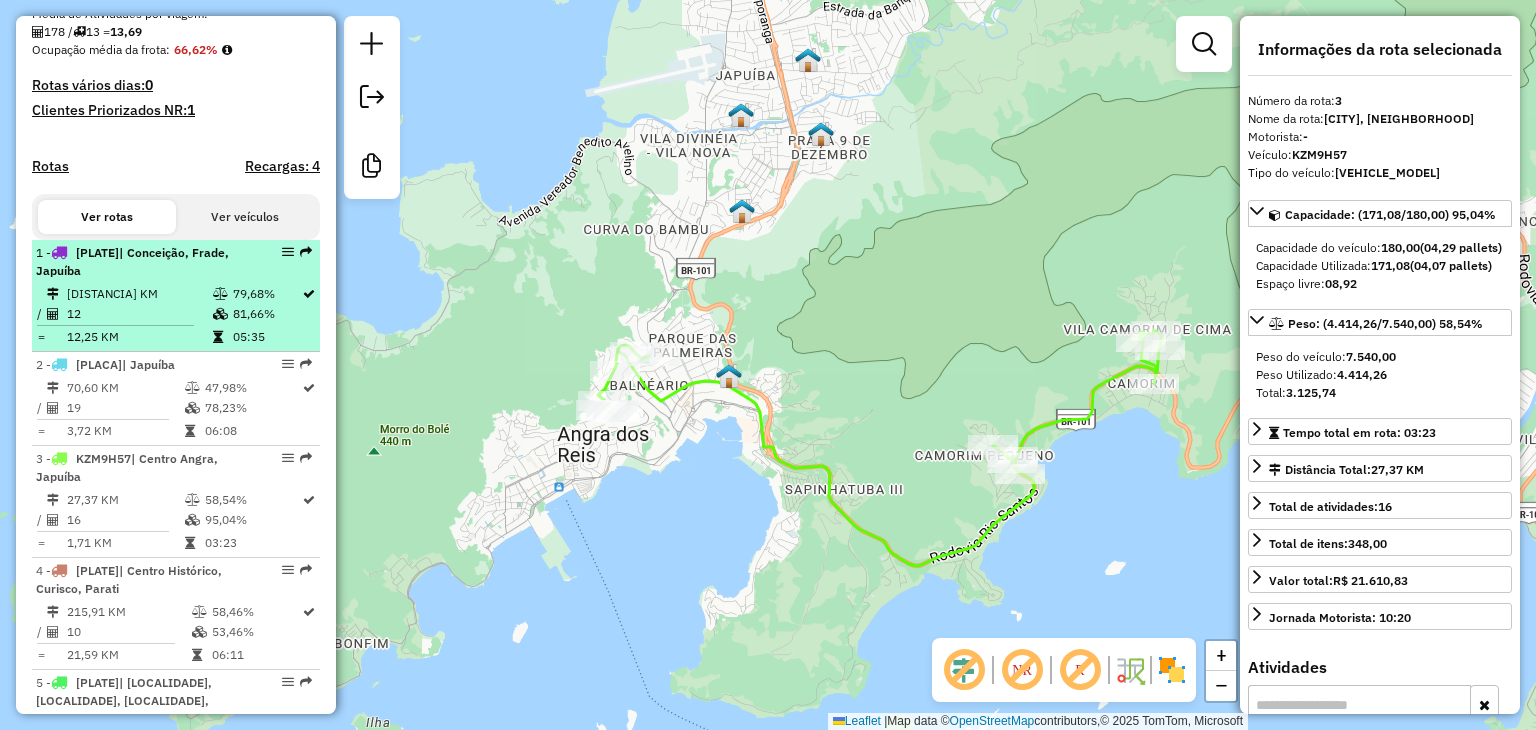 scroll, scrollTop: 440, scrollLeft: 0, axis: vertical 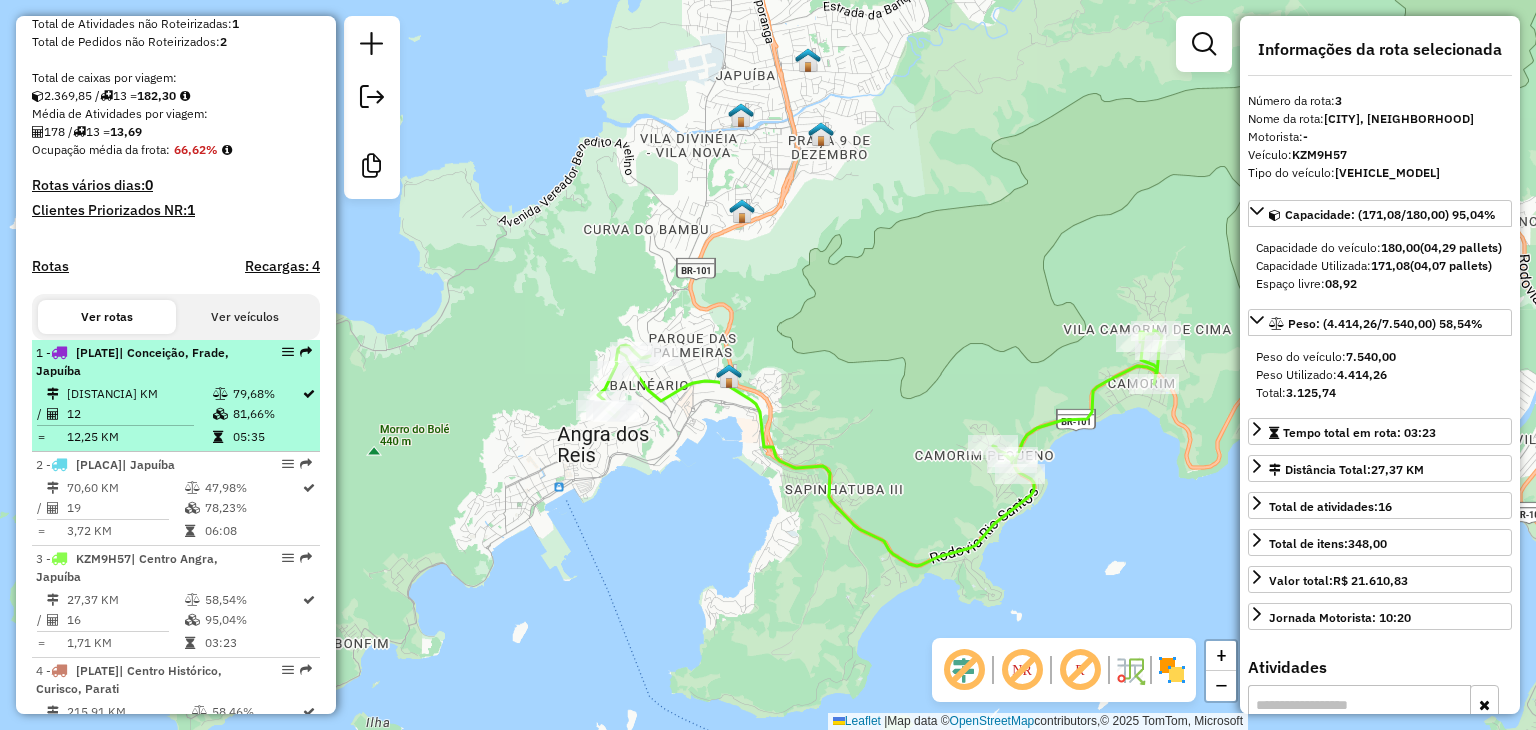 click at bounding box center (220, 394) 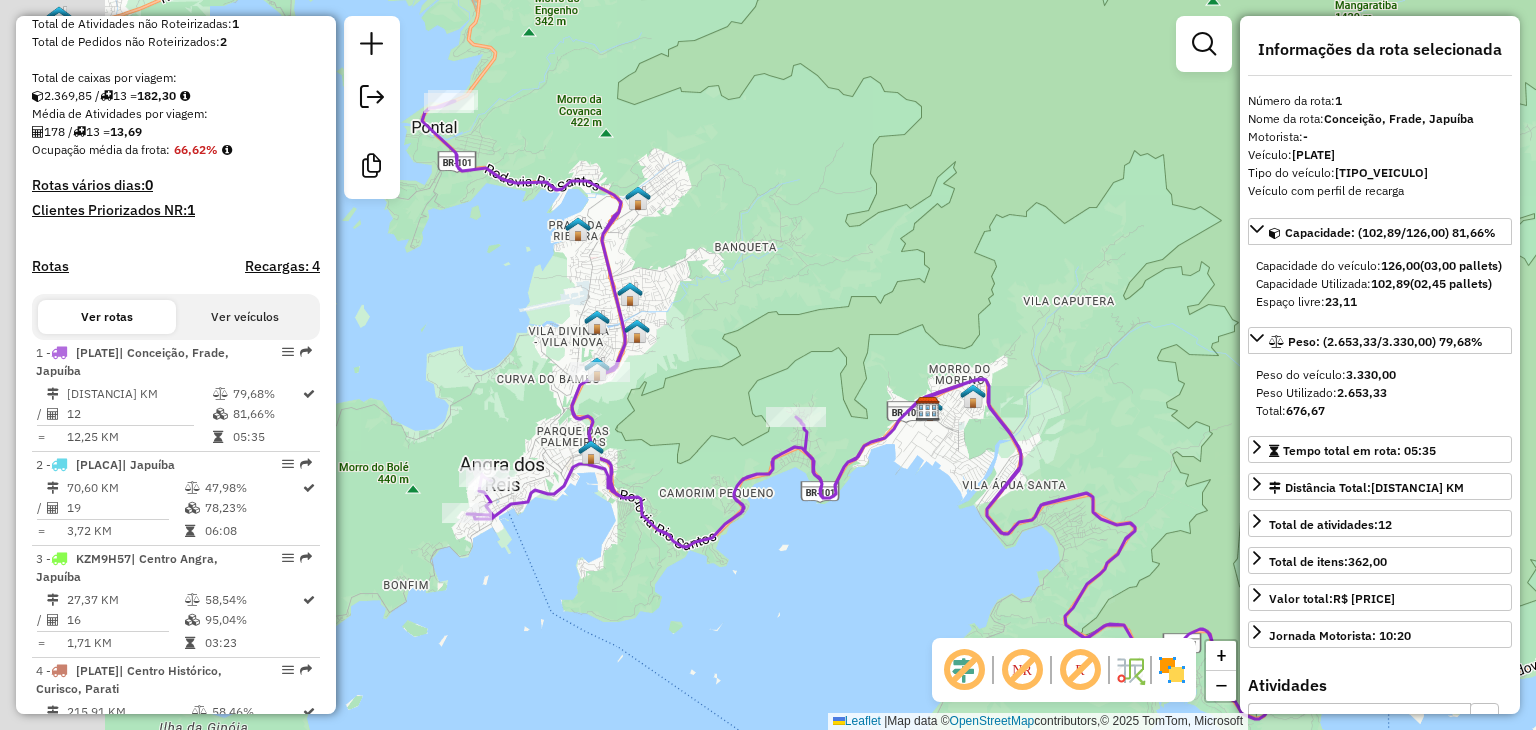 drag, startPoint x: 675, startPoint y: 422, endPoint x: 876, endPoint y: 465, distance: 205.54805 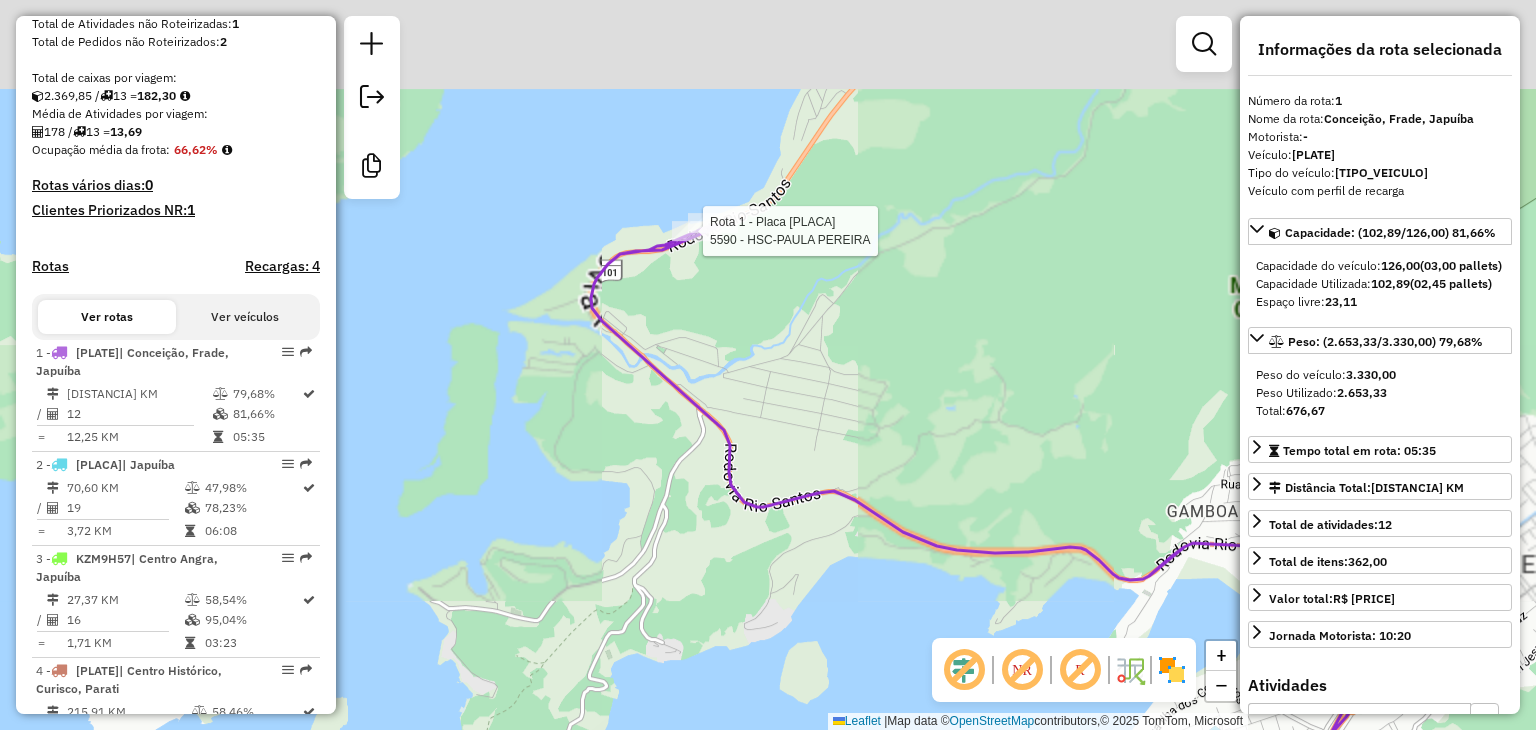 click 